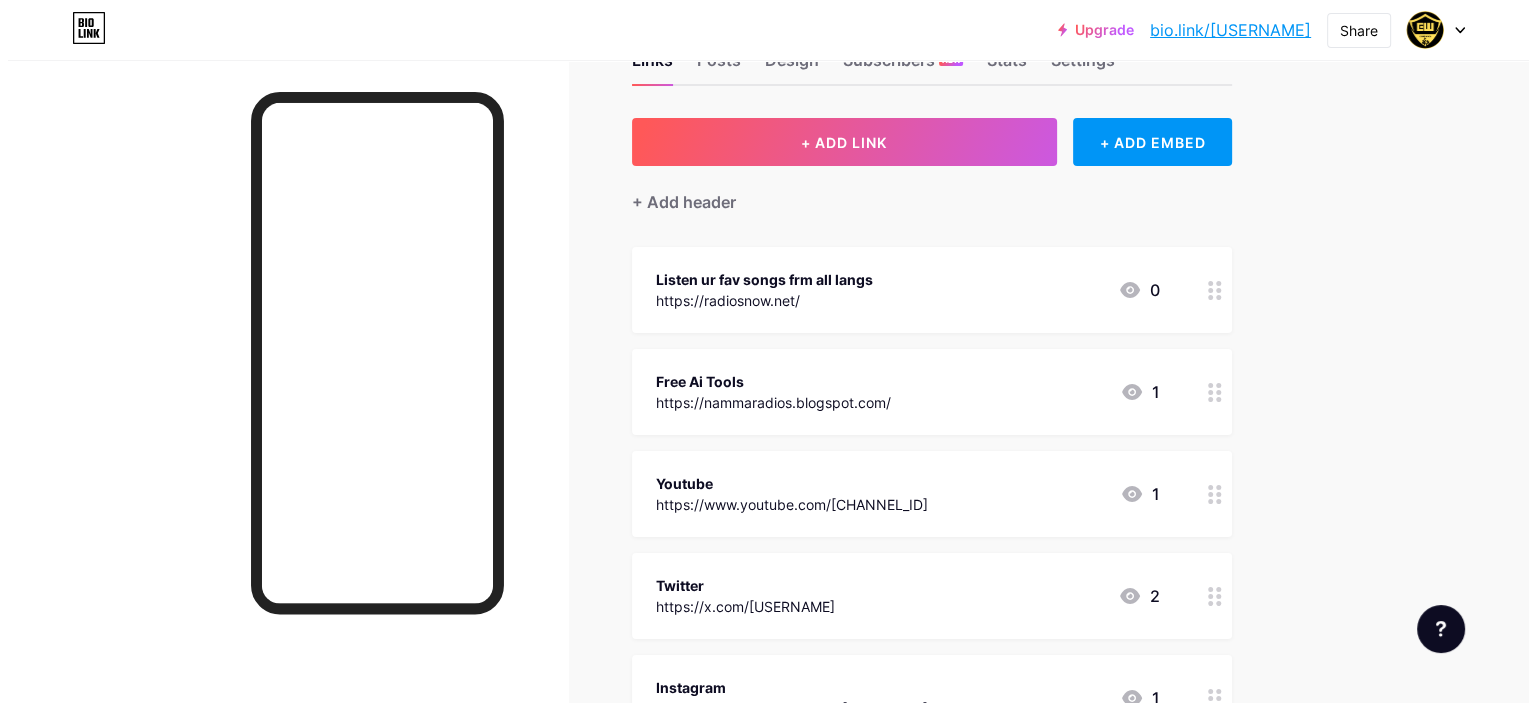 scroll, scrollTop: 100, scrollLeft: 0, axis: vertical 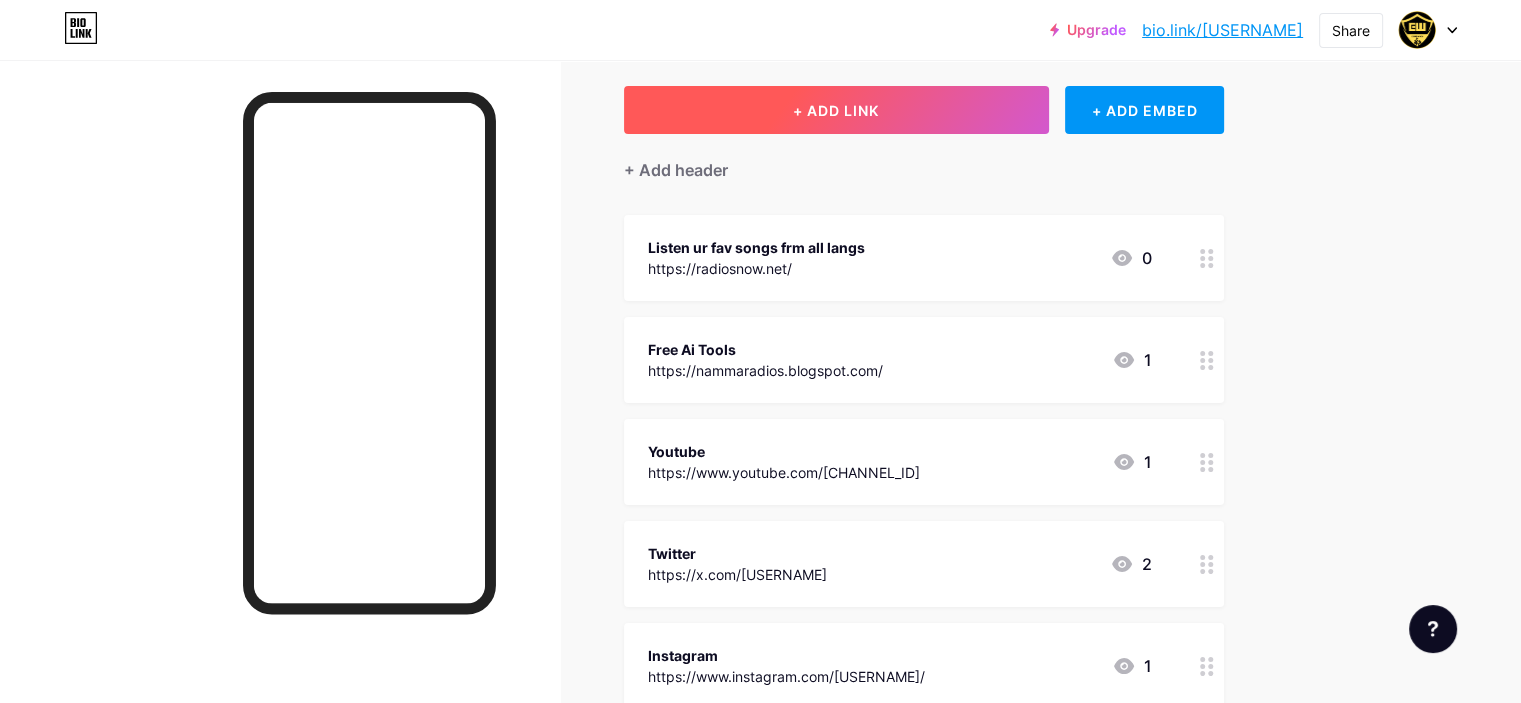 click on "+ ADD LINK" at bounding box center [836, 110] 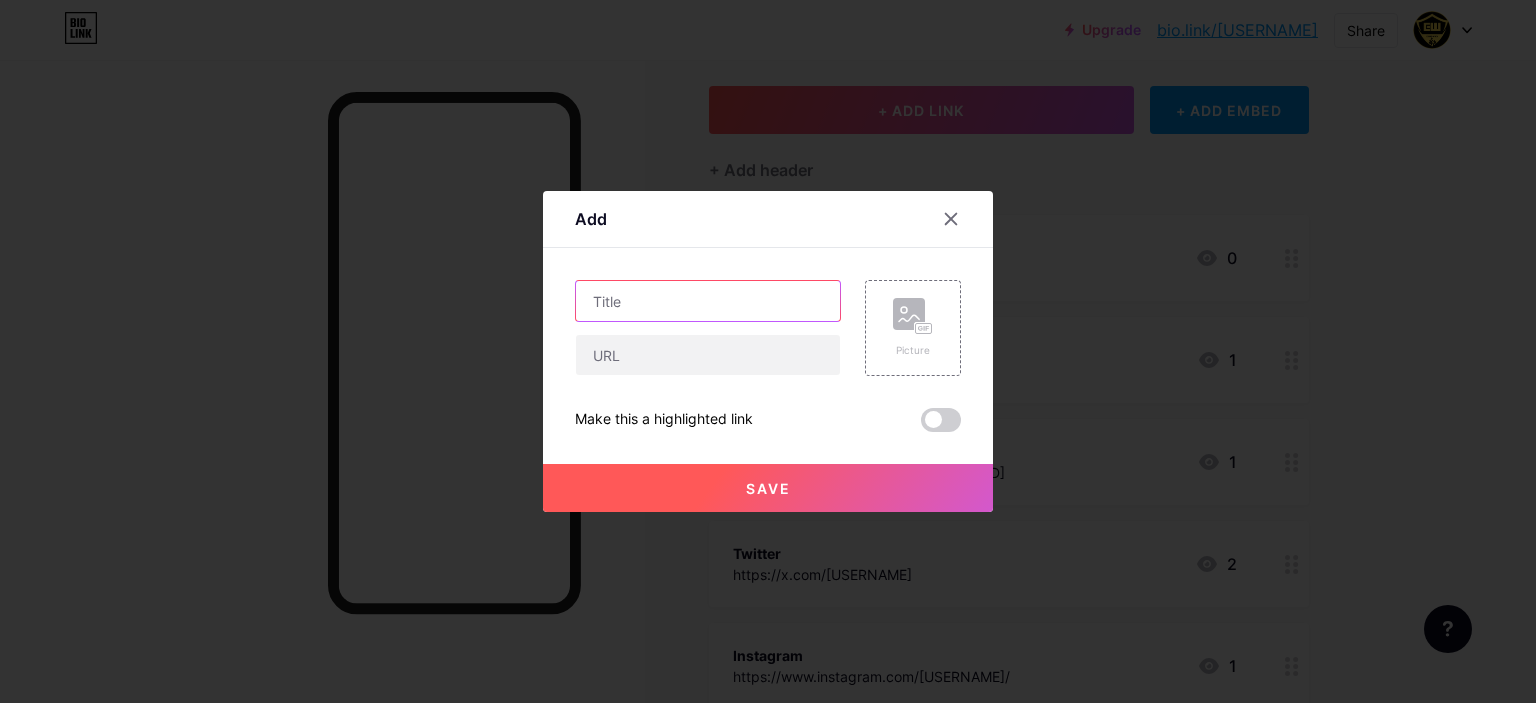 click at bounding box center [708, 301] 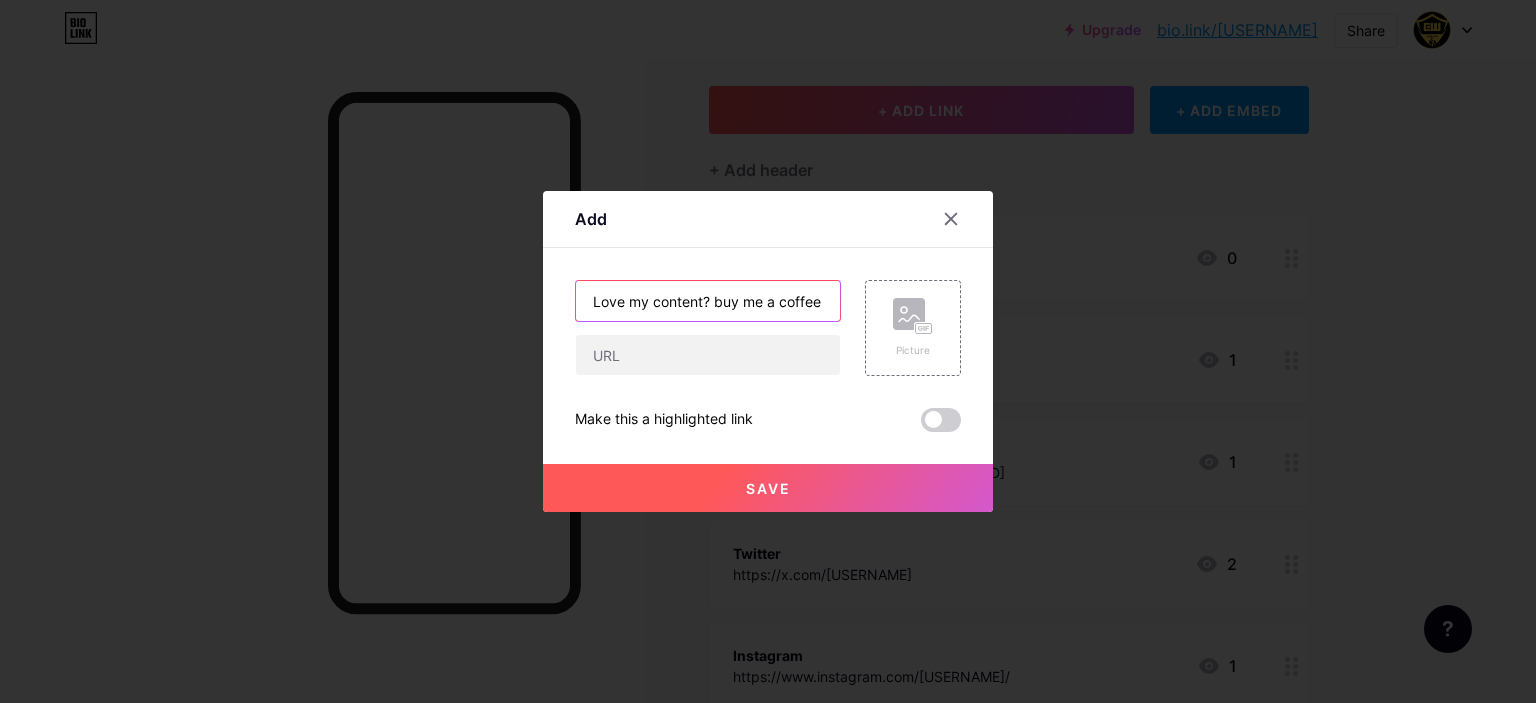 type on "Love my content? buy me a coffee" 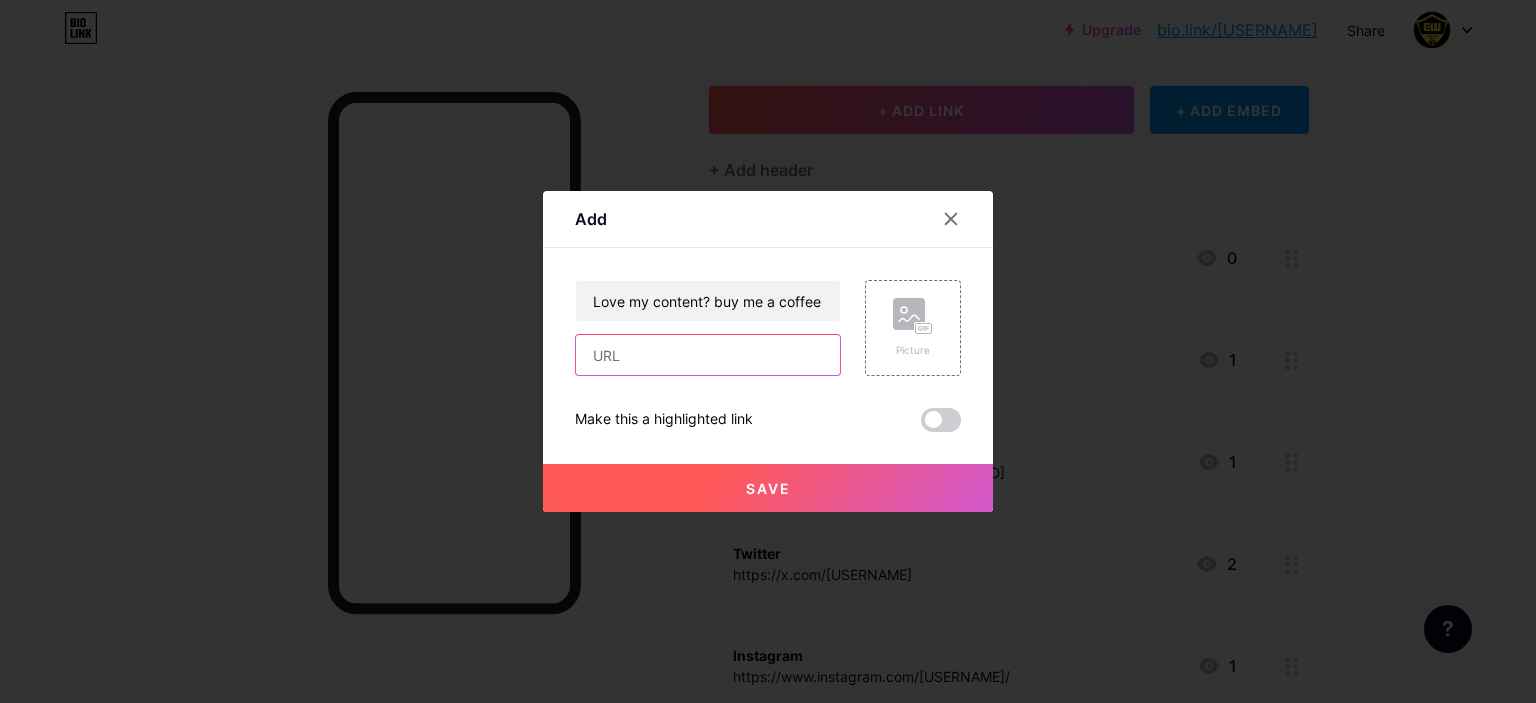 click at bounding box center [708, 355] 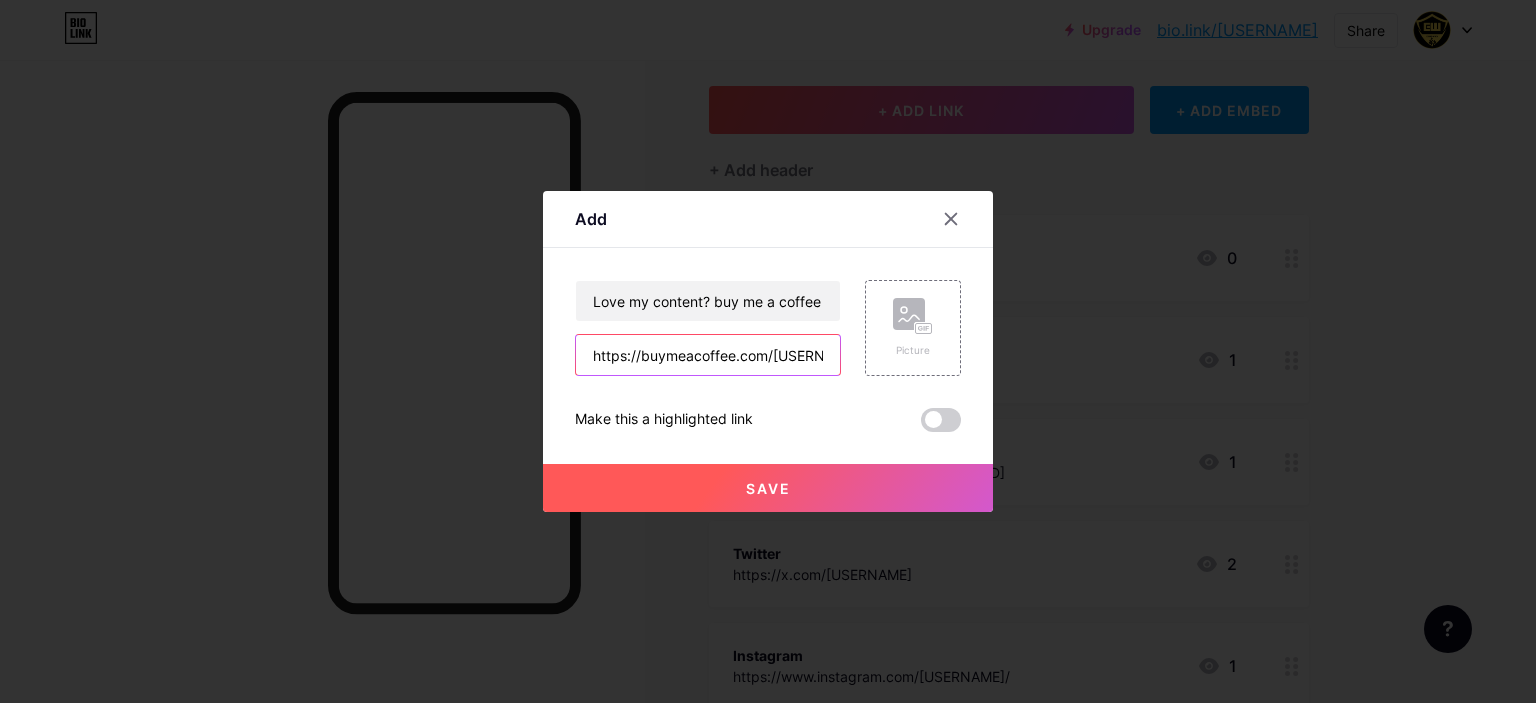 scroll, scrollTop: 0, scrollLeft: 22, axis: horizontal 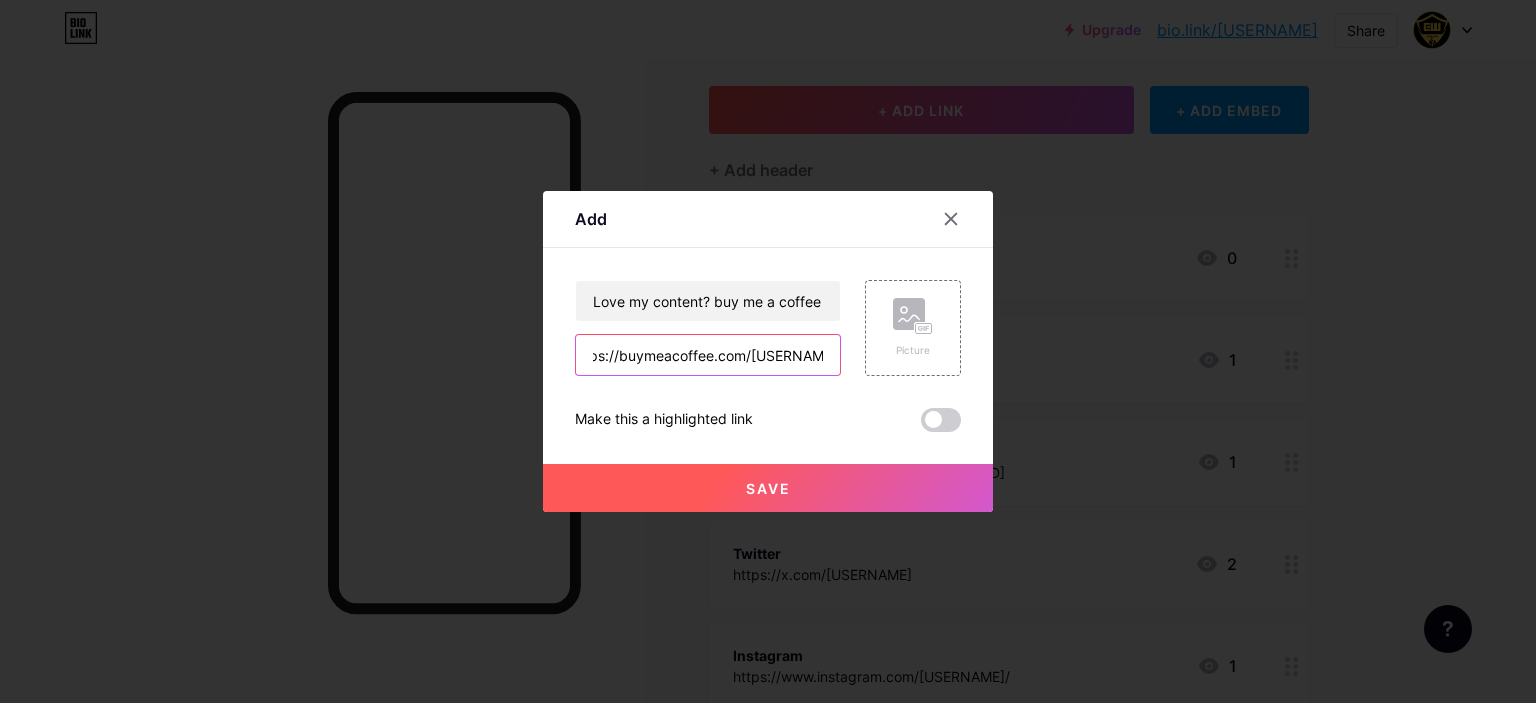 type on "https://buymeacoffee.com/[USERNAME]" 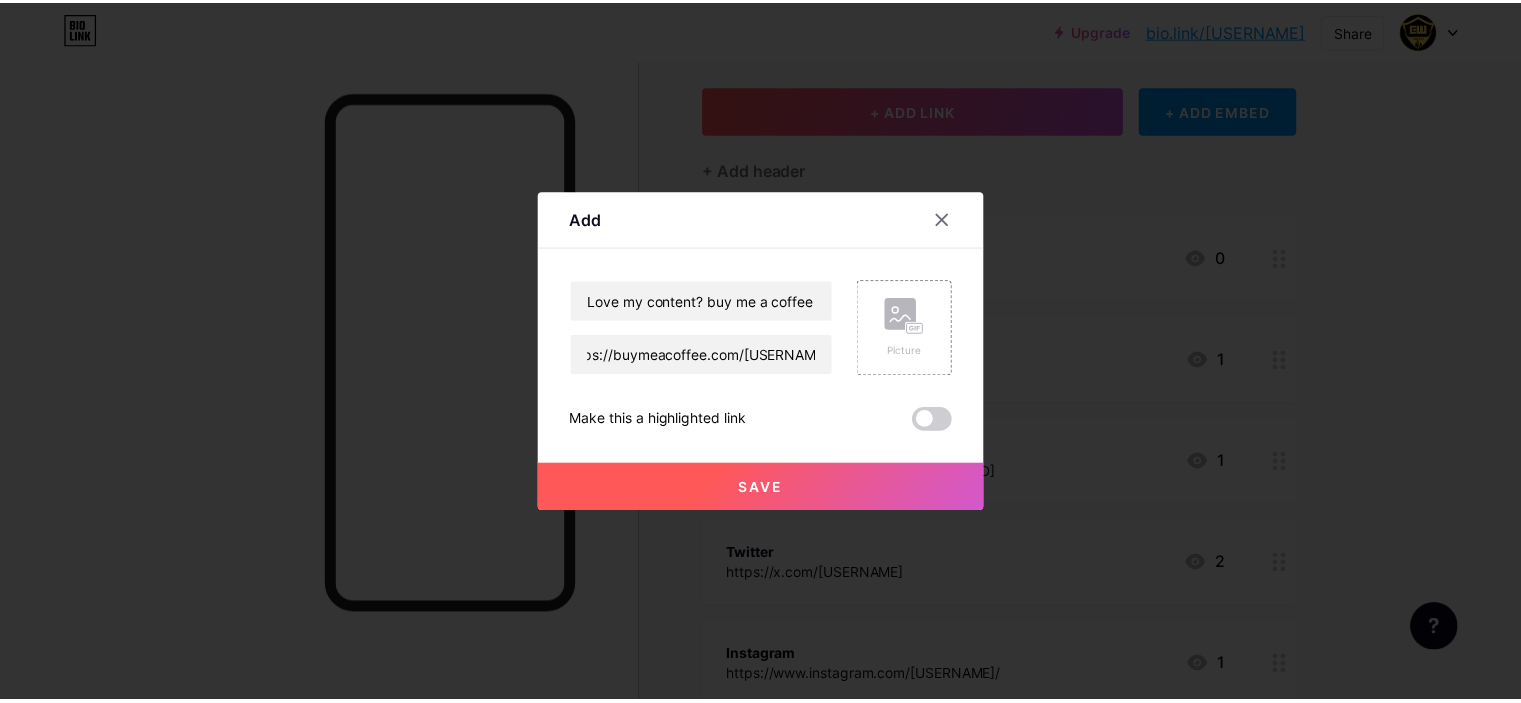 scroll, scrollTop: 0, scrollLeft: 0, axis: both 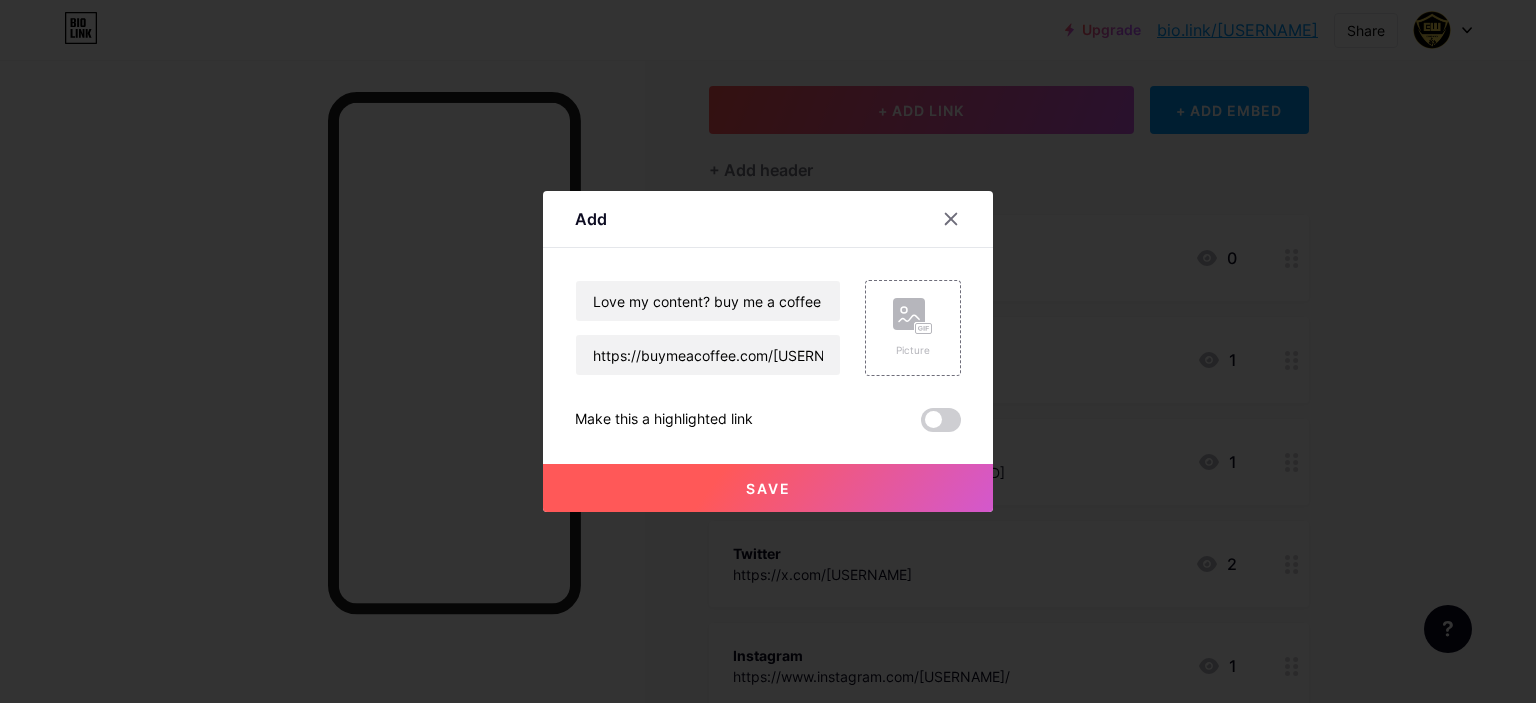 click on "Save" at bounding box center (768, 488) 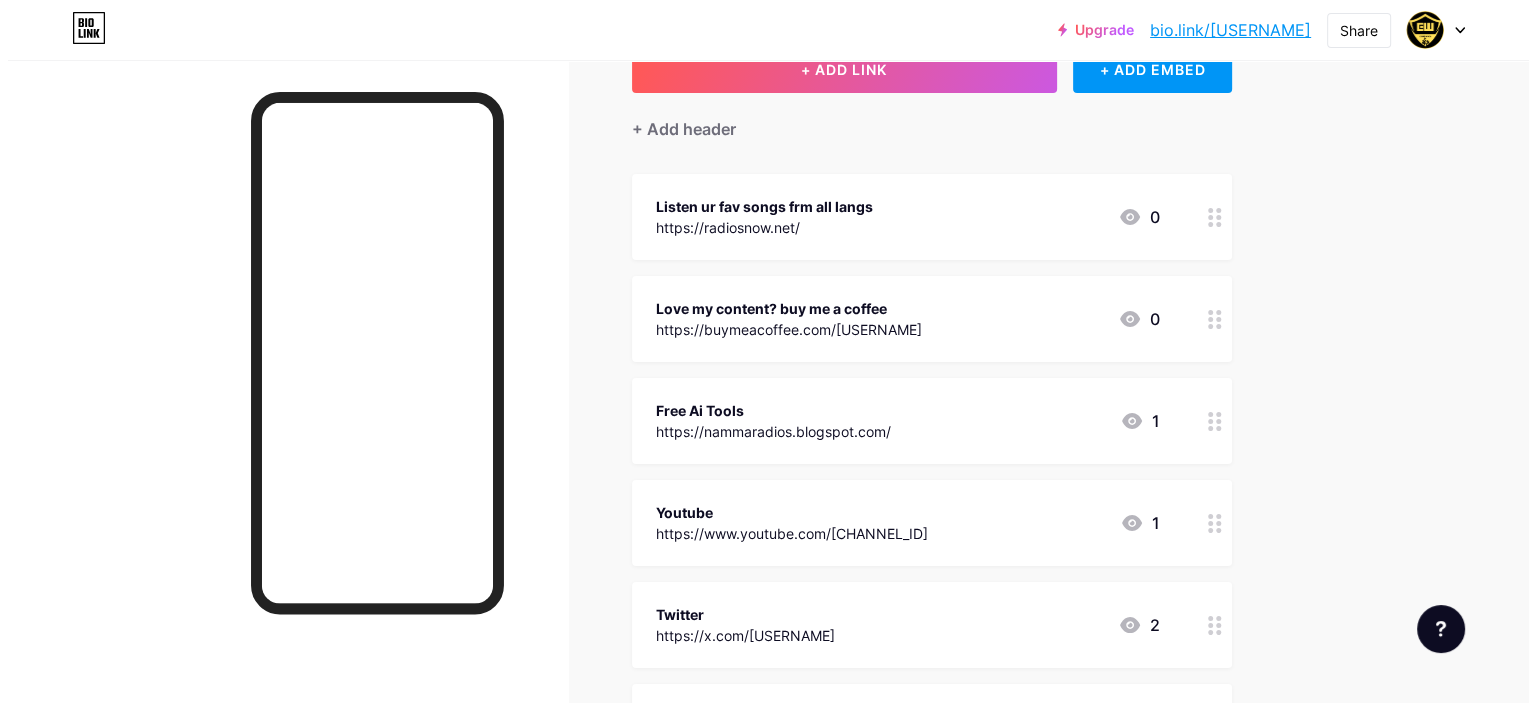 scroll, scrollTop: 41, scrollLeft: 0, axis: vertical 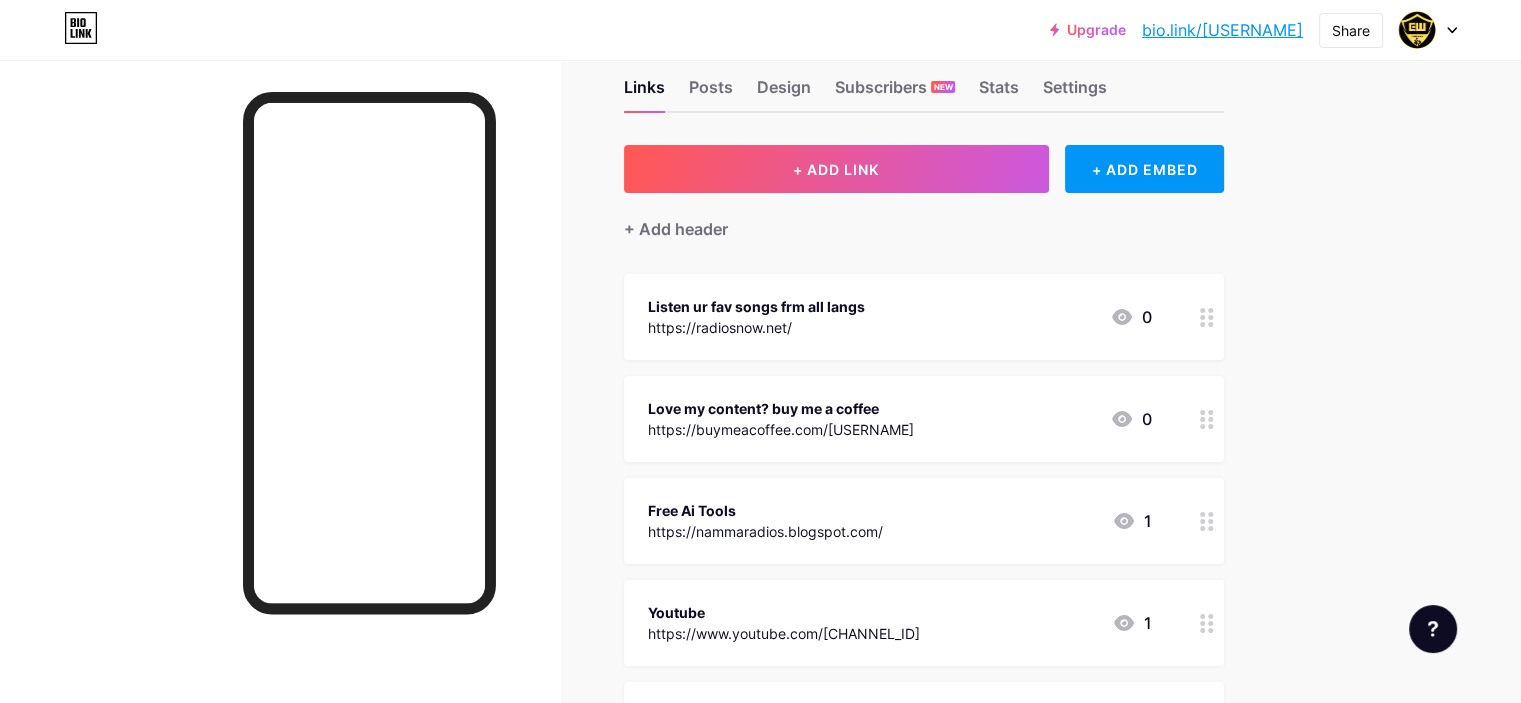 click on "Love my content? buy me a coffee" at bounding box center [781, 408] 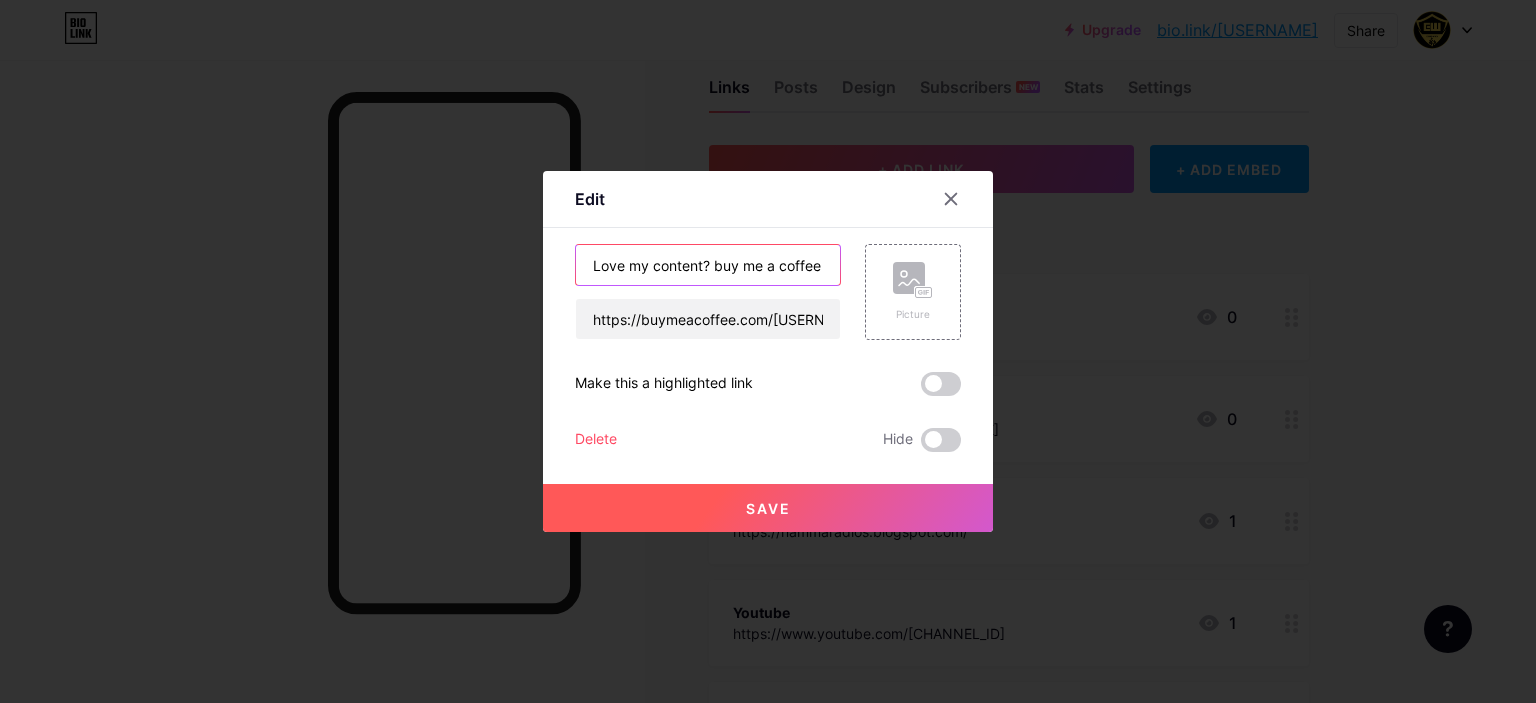 drag, startPoint x: 617, startPoint y: 263, endPoint x: 514, endPoint y: 264, distance: 103.00485 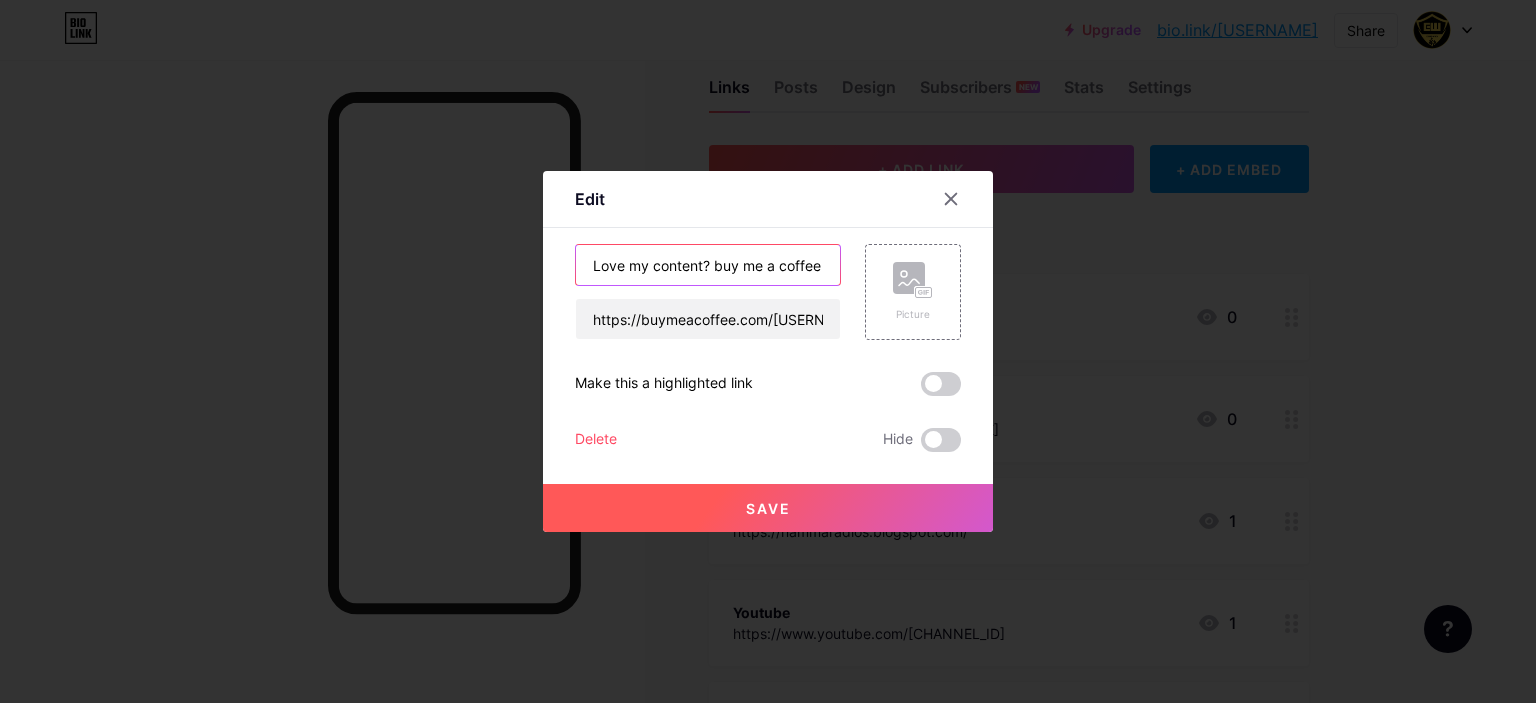 drag, startPoint x: 799, startPoint y: 265, endPoint x: 756, endPoint y: 267, distance: 43.046486 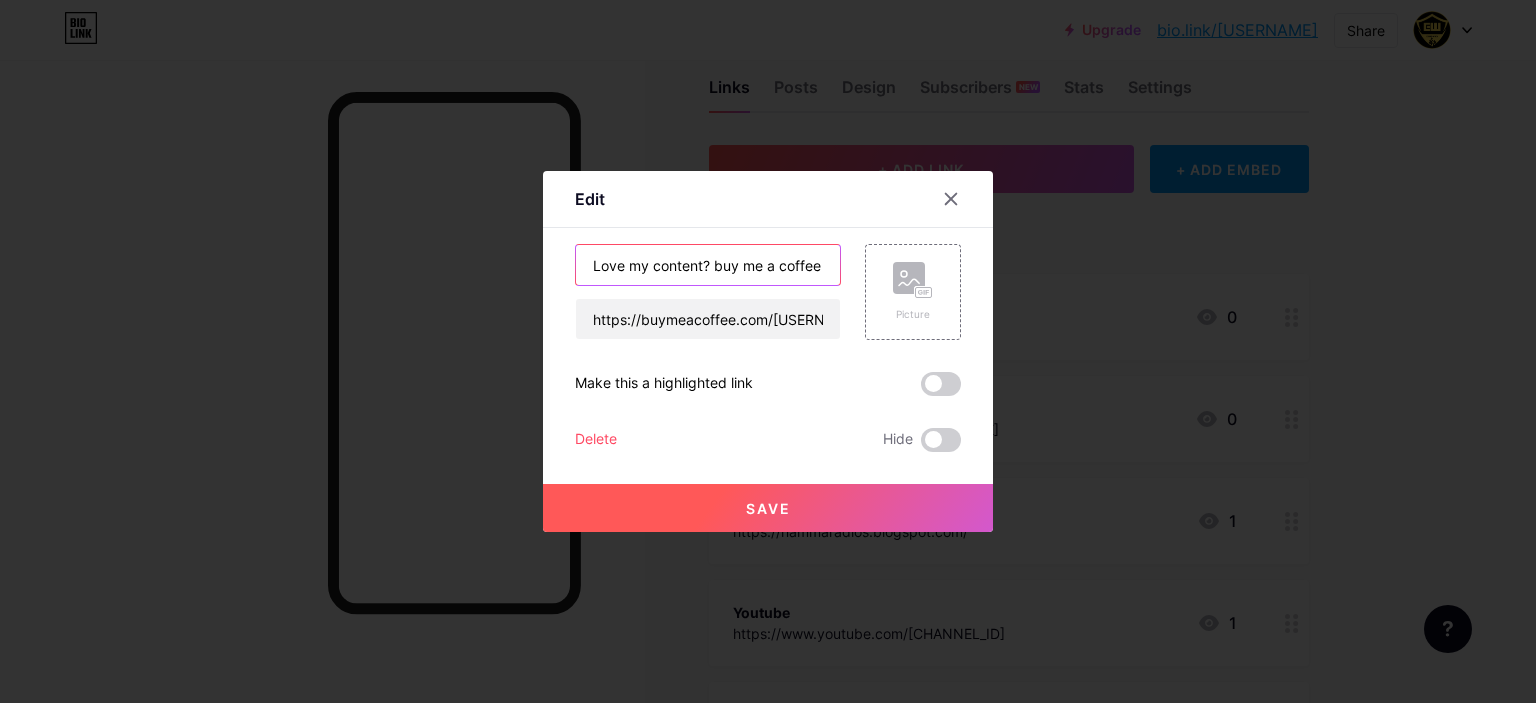 click on "Love my content? buy me a coffee" at bounding box center (708, 265) 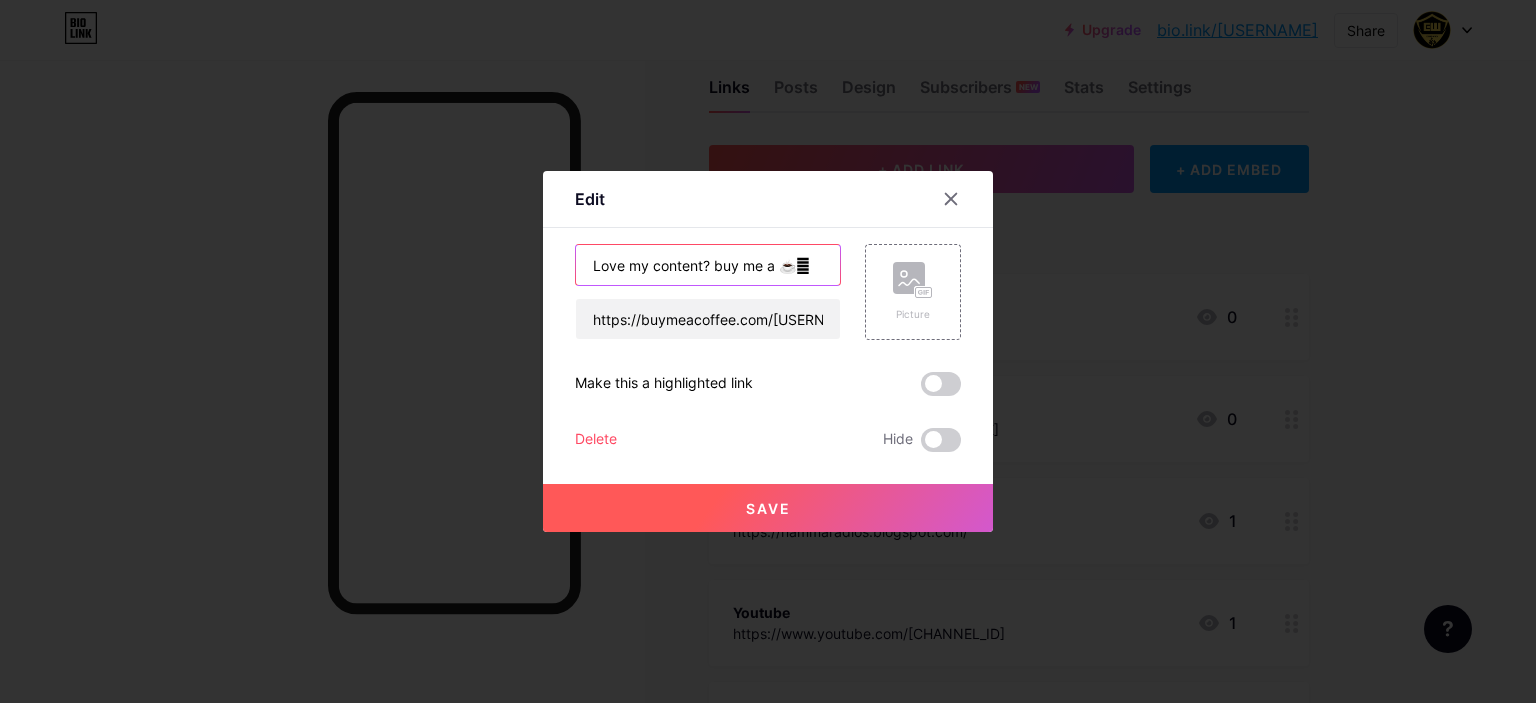 click on "Love my content? buy me a ☕🫰" at bounding box center [708, 265] 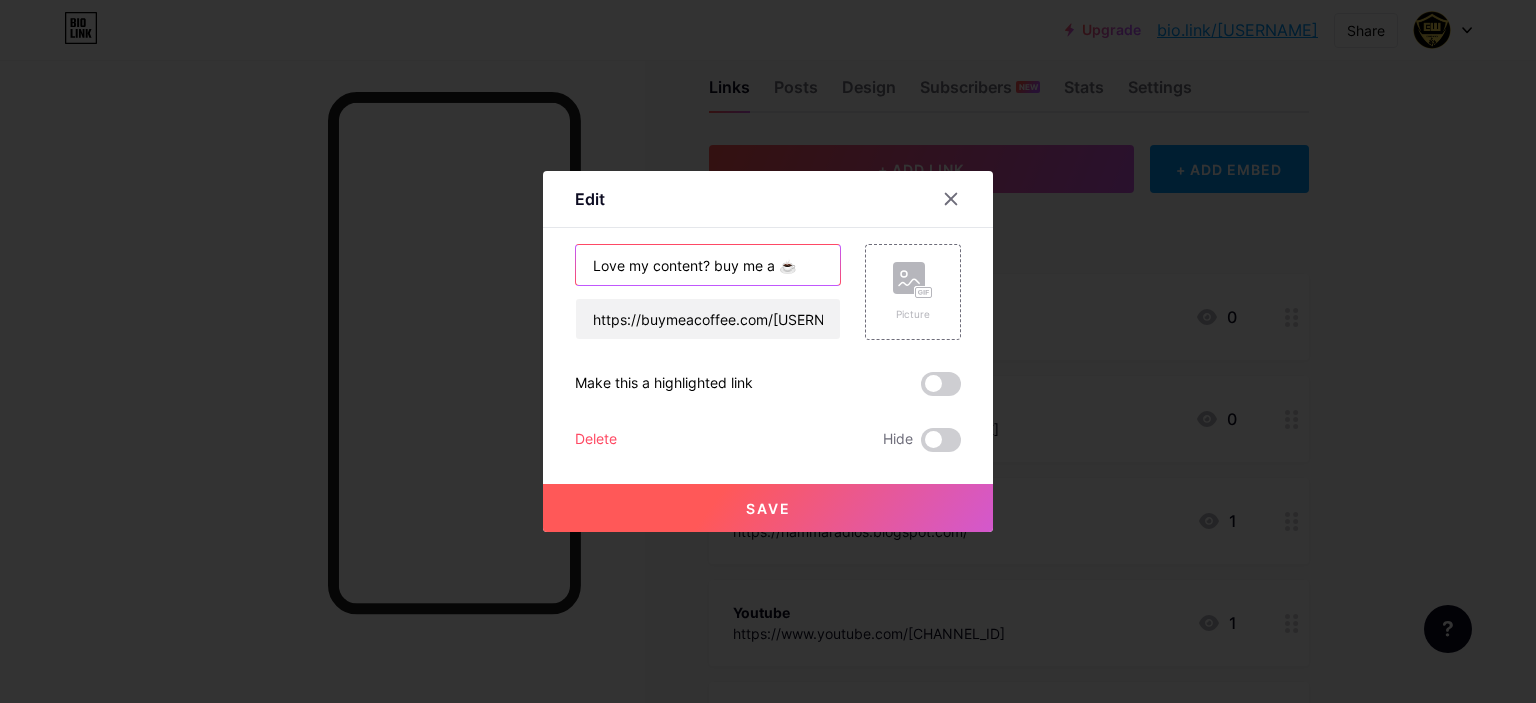 paste on "☺️" 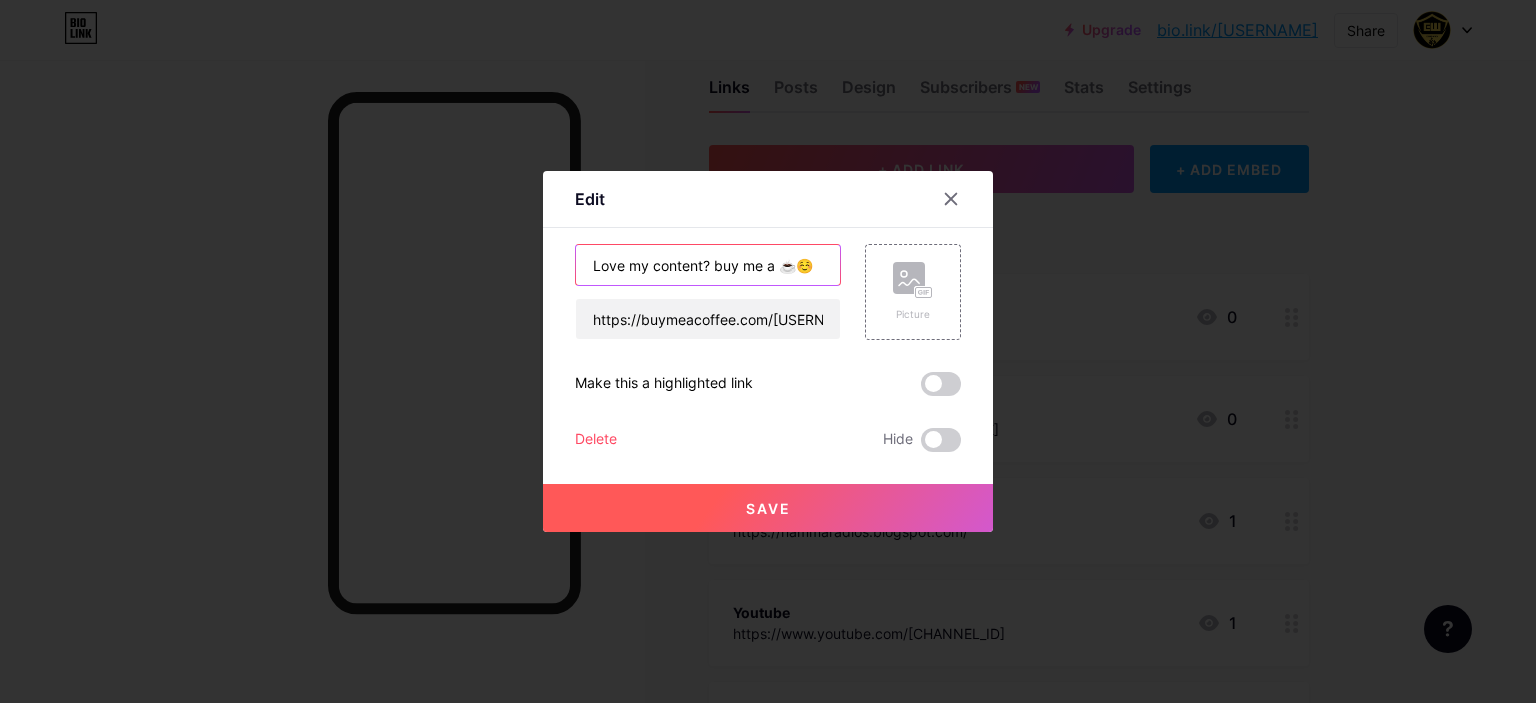 drag, startPoint x: 600, startPoint y: 266, endPoint x: 566, endPoint y: 267, distance: 34.0147 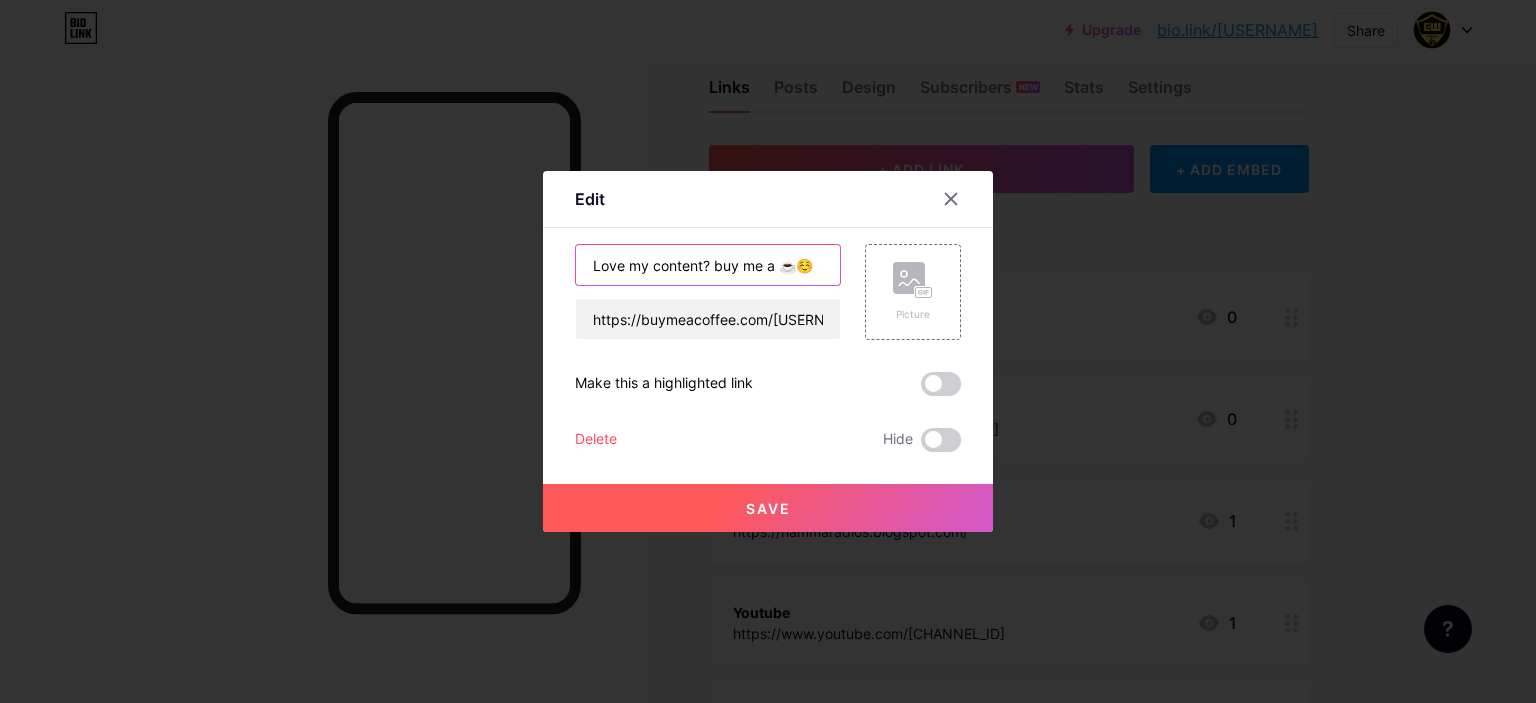 paste on "💚💙🩵💜" 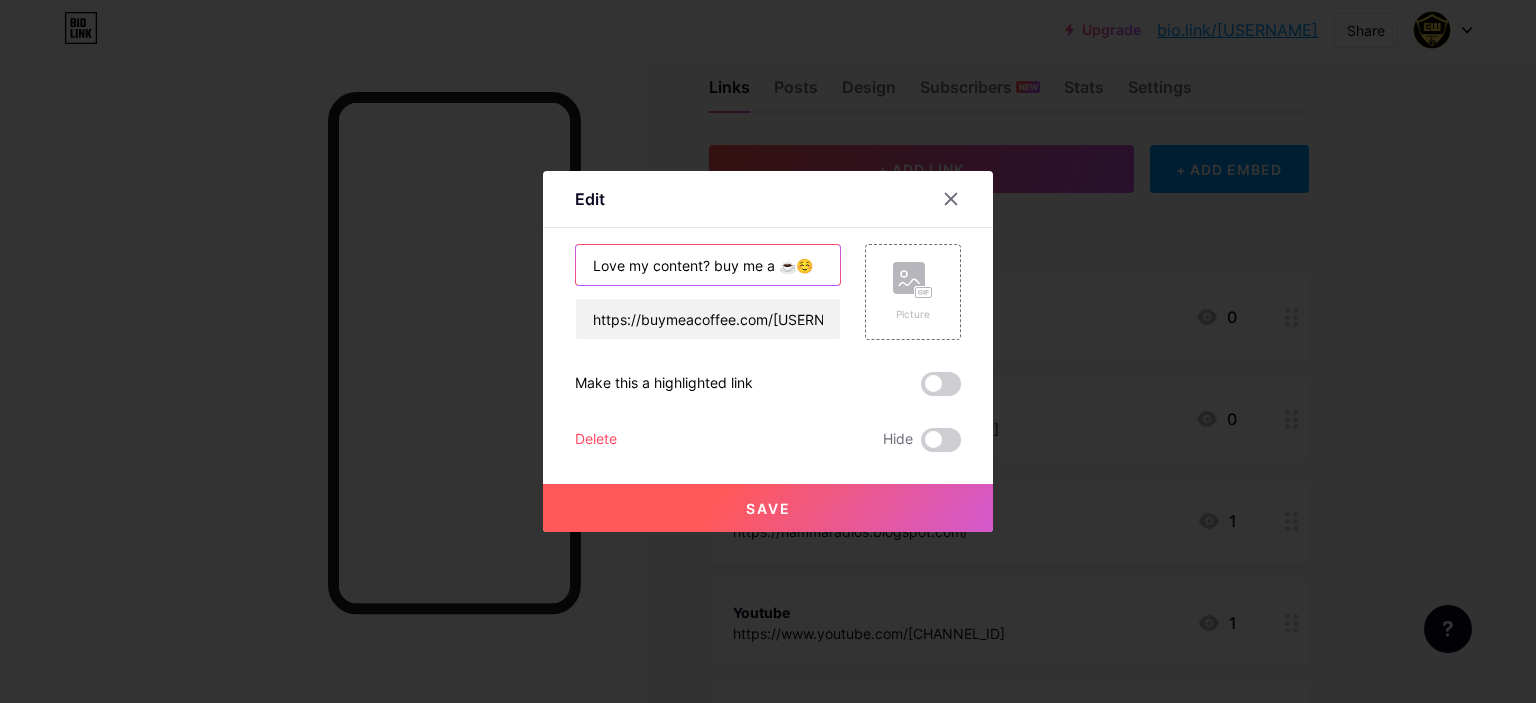 click on "Love my content? buy me a ☕☺️" at bounding box center (708, 265) 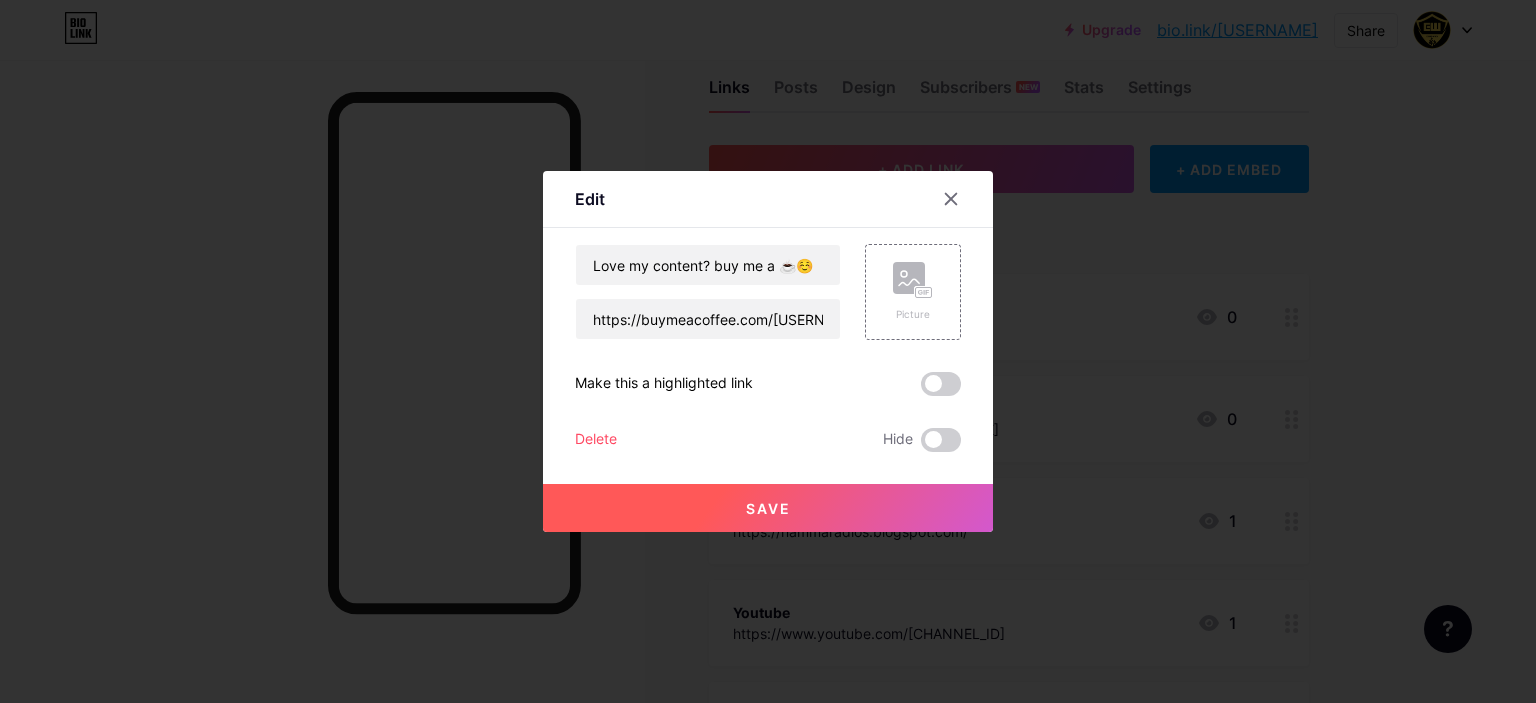 click on "Save" at bounding box center [768, 508] 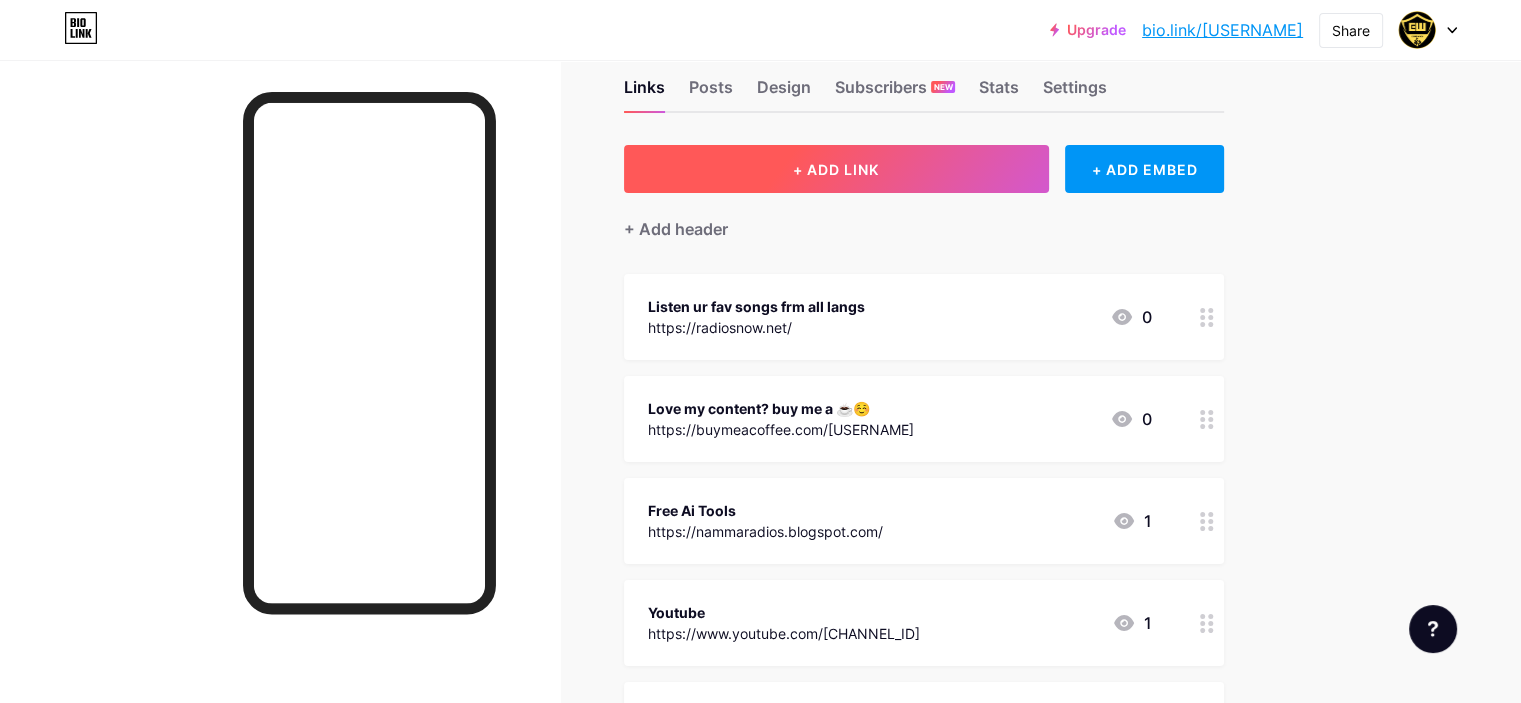 click on "+ ADD LINK" at bounding box center [836, 169] 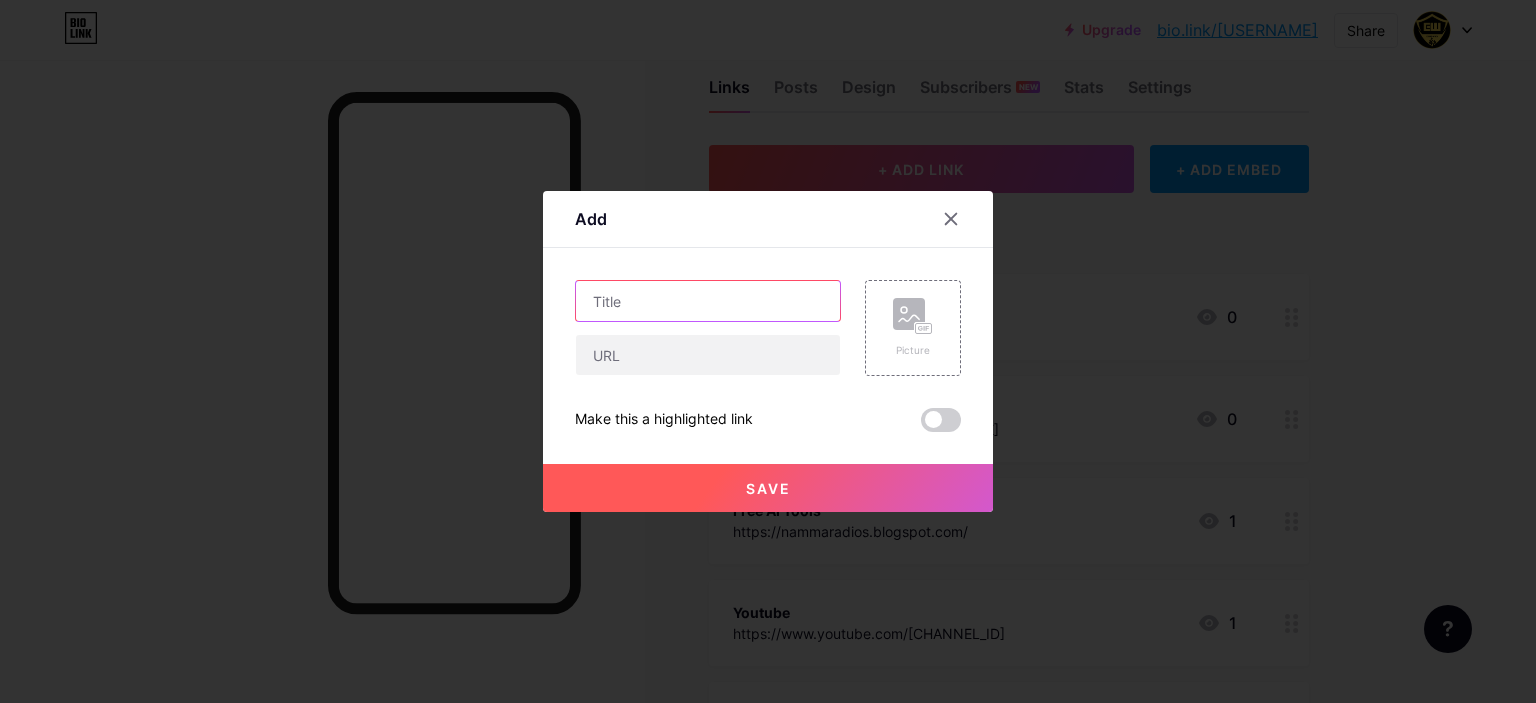 click at bounding box center [708, 301] 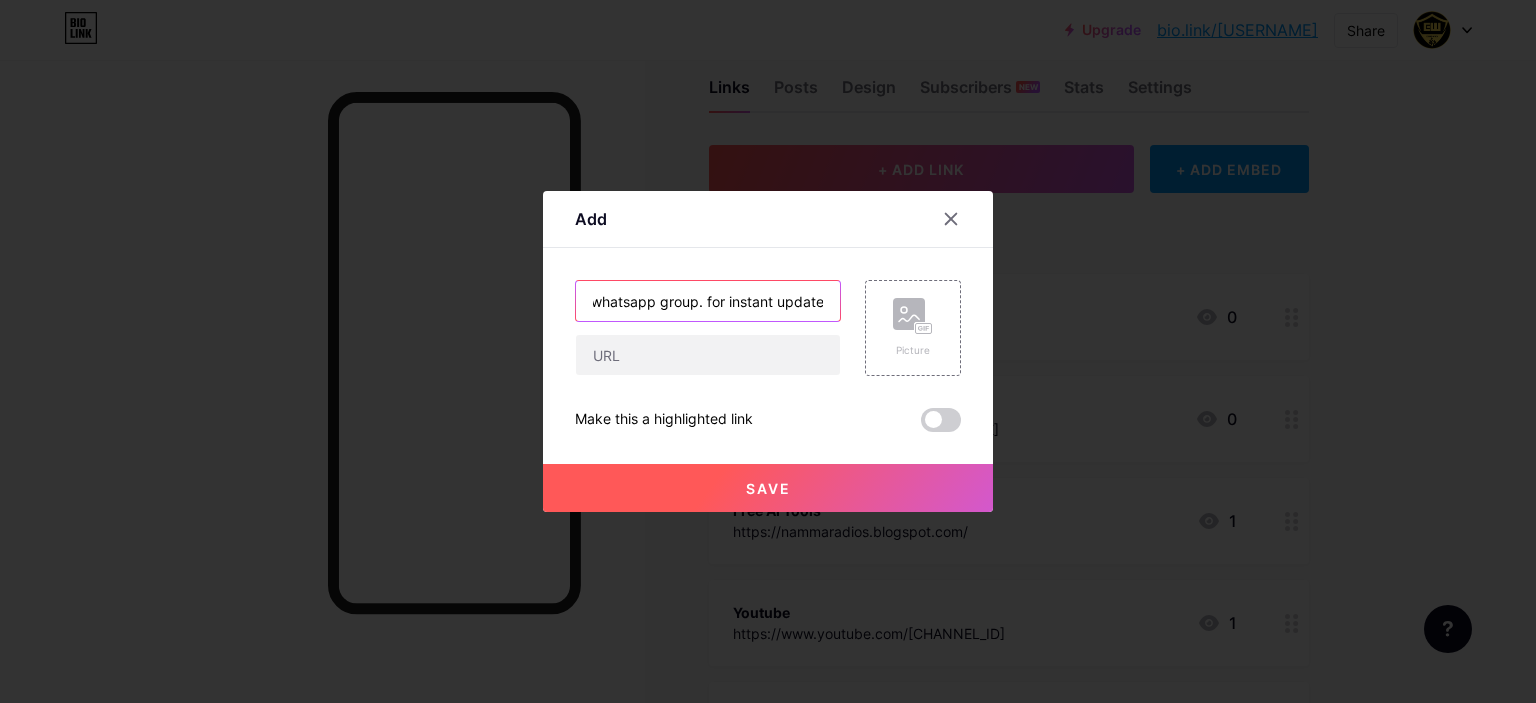 scroll, scrollTop: 0, scrollLeft: 65, axis: horizontal 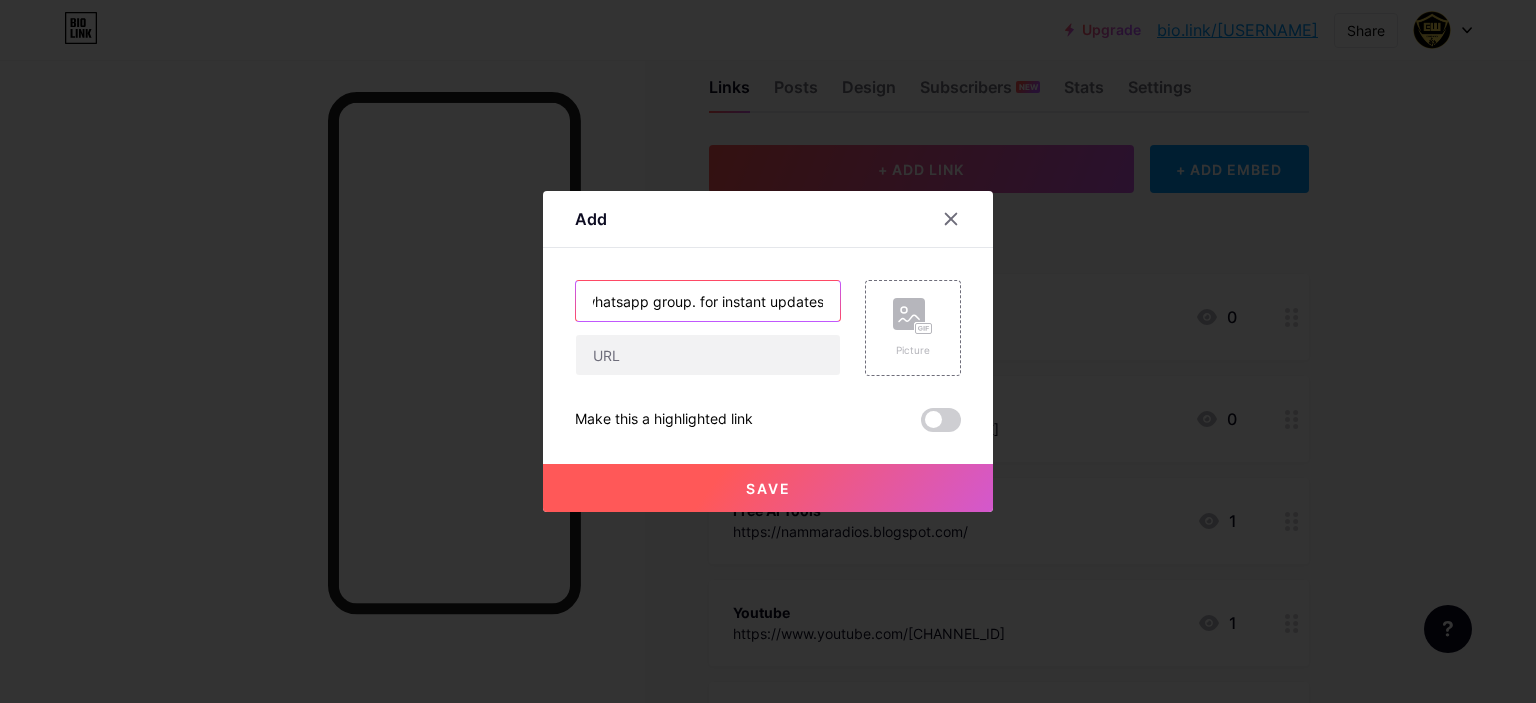 type on "Join our whatsapp group. for instant updates" 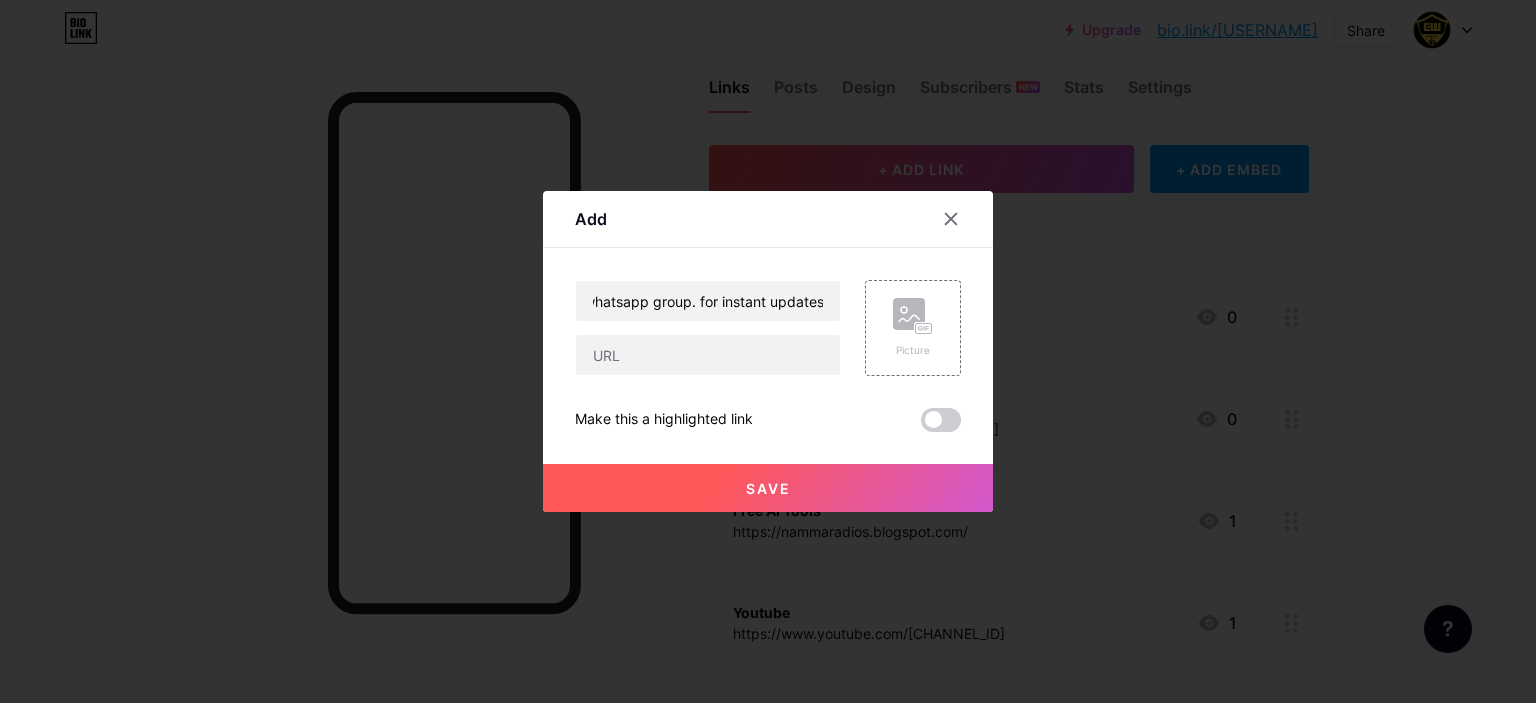 scroll, scrollTop: 0, scrollLeft: 0, axis: both 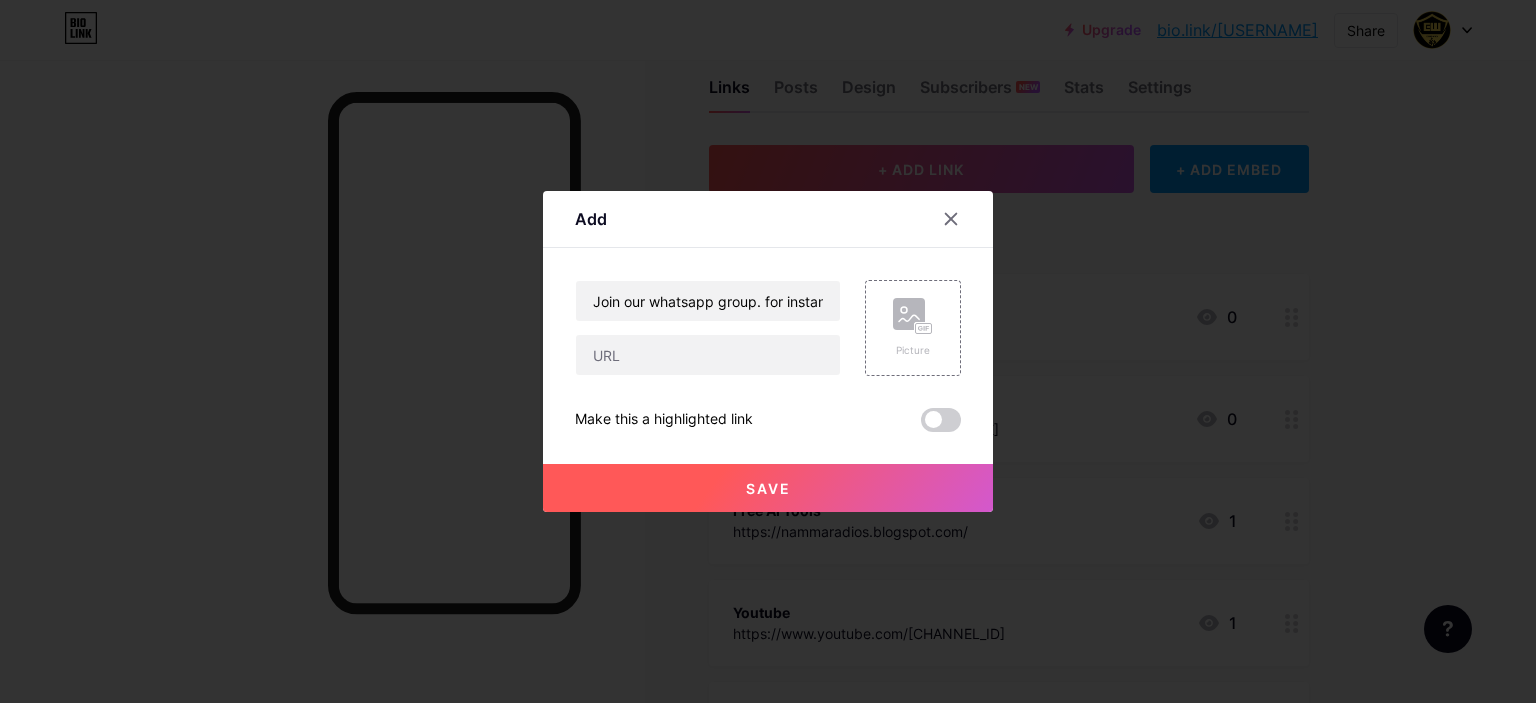 click on "Add" at bounding box center (768, 224) 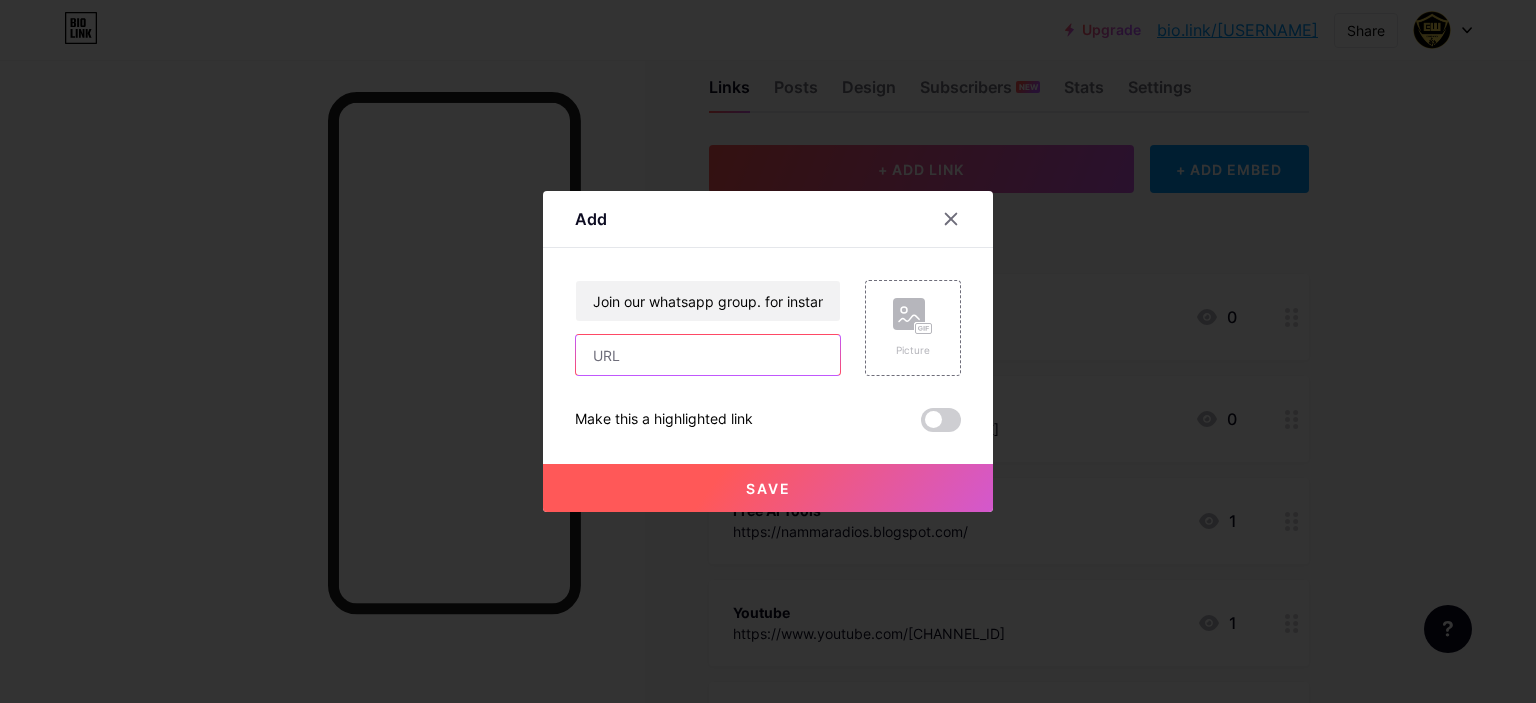 drag, startPoint x: 653, startPoint y: 361, endPoint x: 668, endPoint y: 367, distance: 16.155495 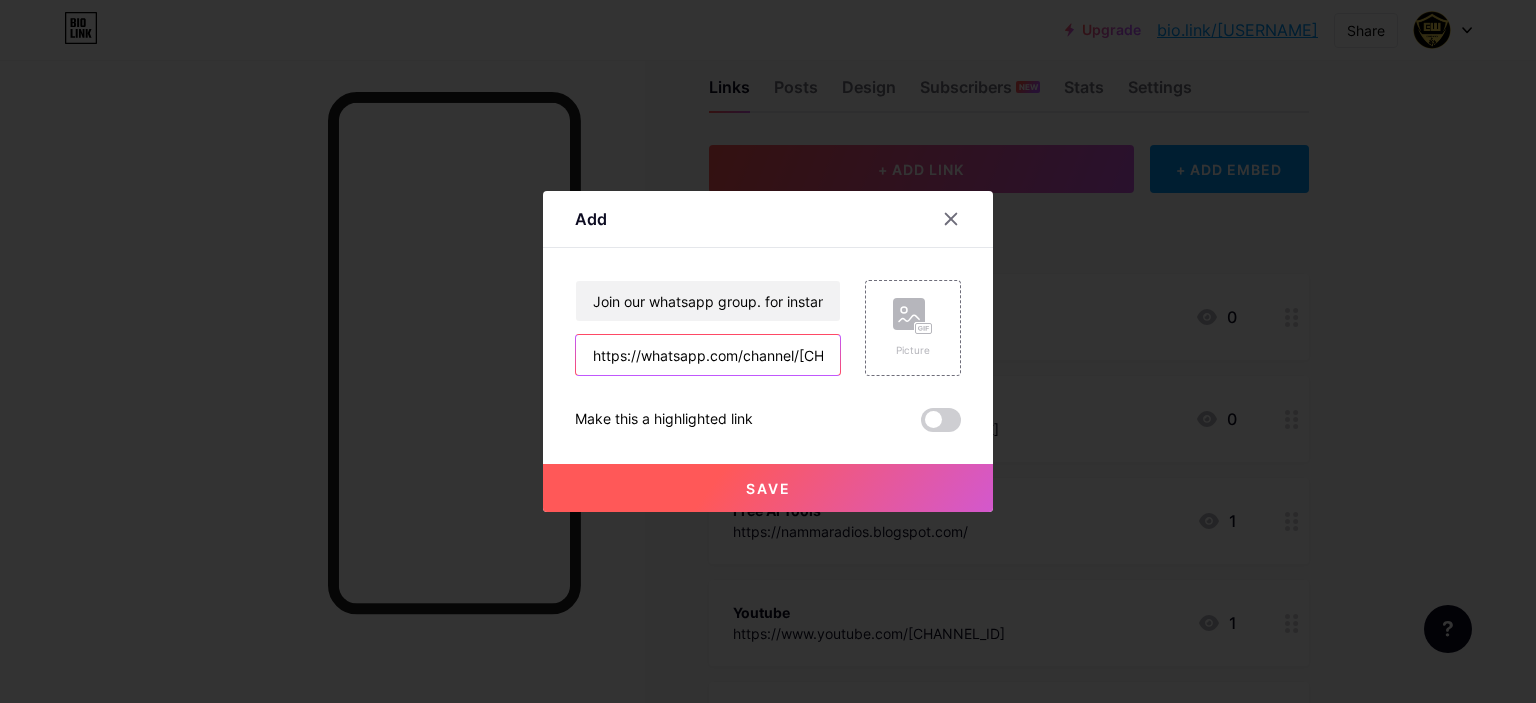 scroll, scrollTop: 0, scrollLeft: 171, axis: horizontal 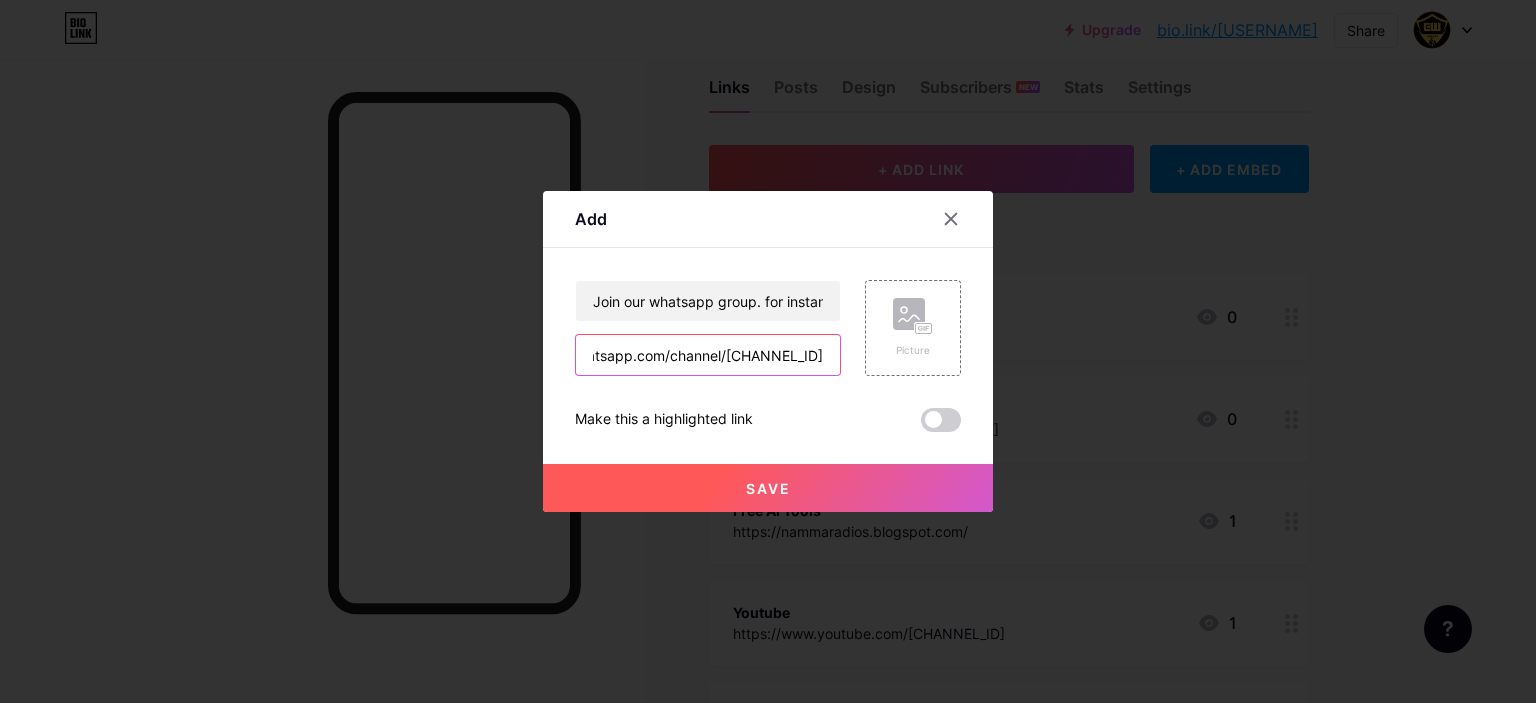 click on "https://whatsapp.com/channel/[CHANNEL_ID]" at bounding box center [708, 355] 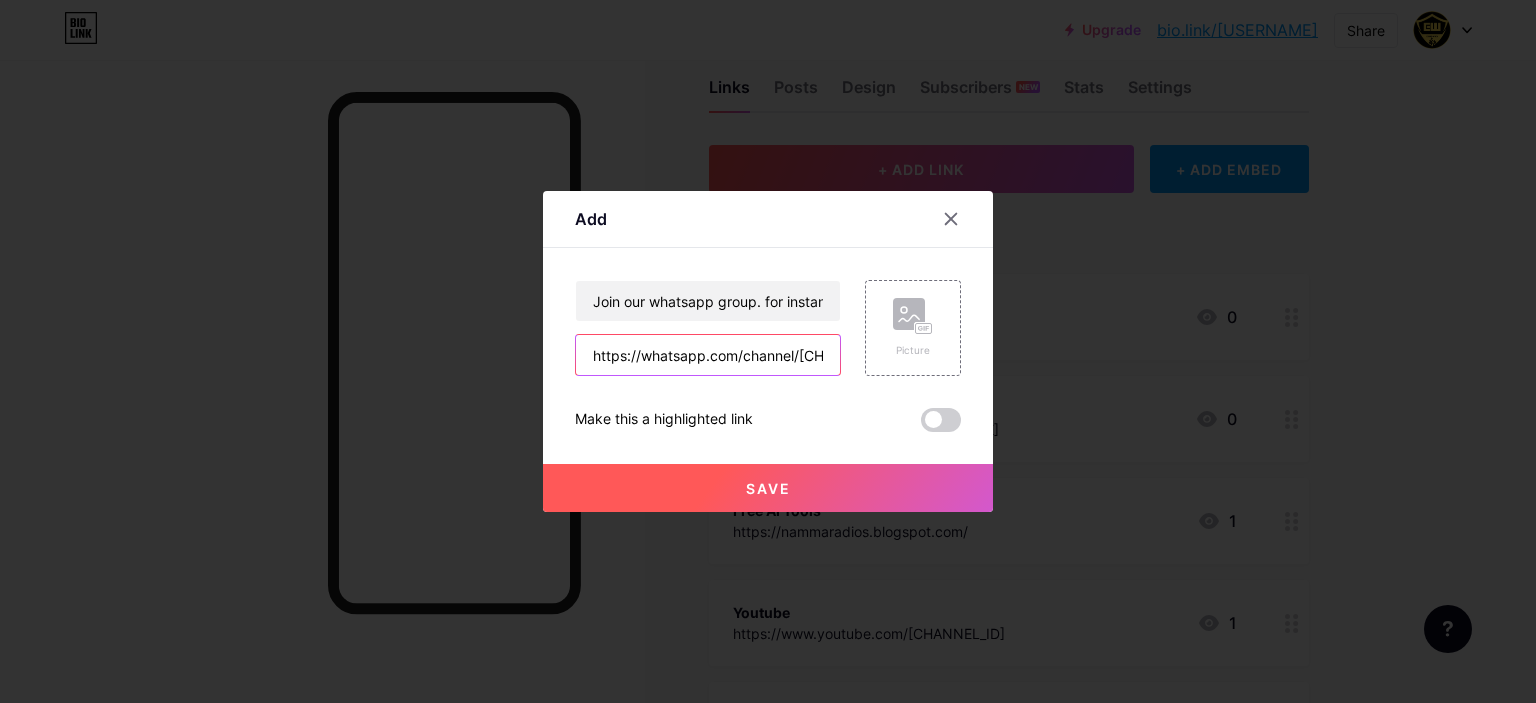 drag, startPoint x: 593, startPoint y: 351, endPoint x: 510, endPoint y: 355, distance: 83.09633 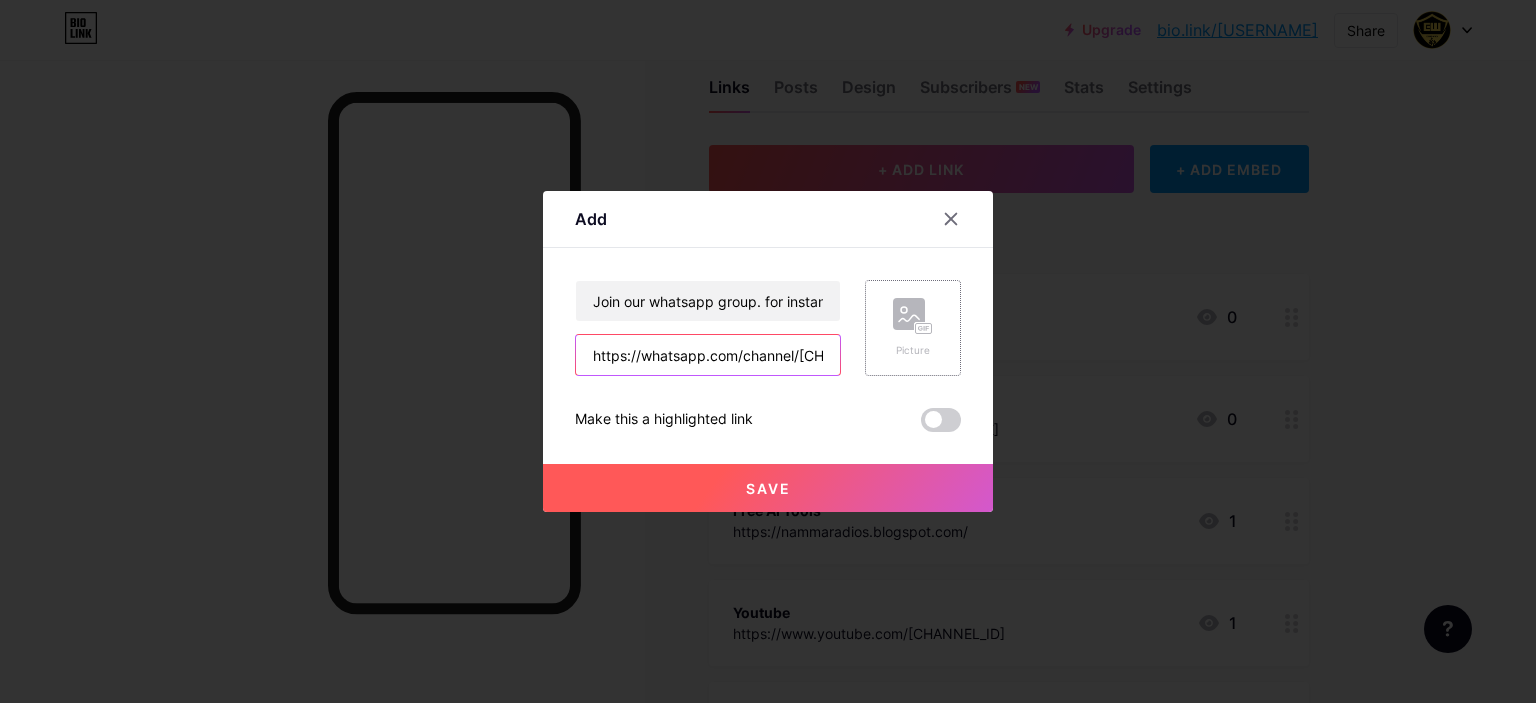 scroll, scrollTop: 0, scrollLeft: 171, axis: horizontal 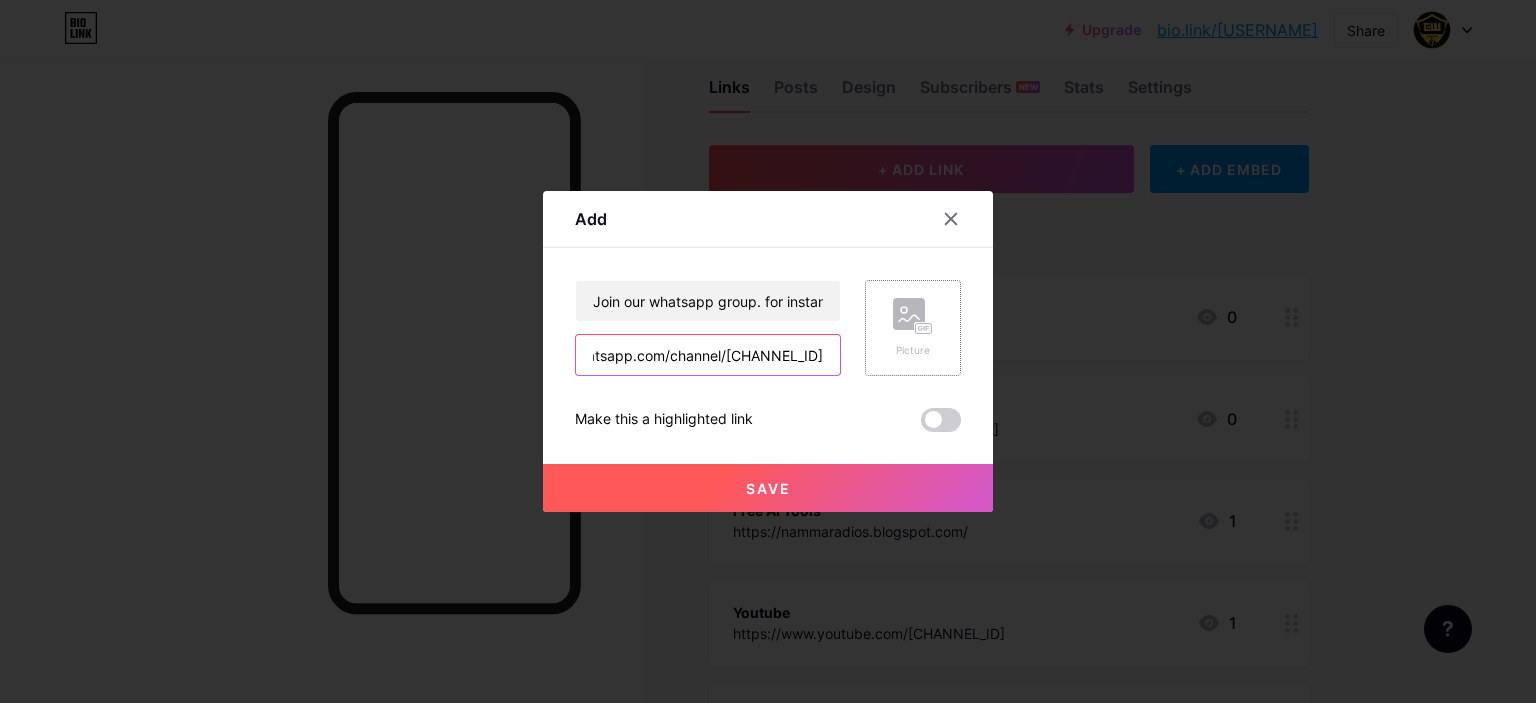 drag, startPoint x: 793, startPoint y: 359, endPoint x: 887, endPoint y: 362, distance: 94.04786 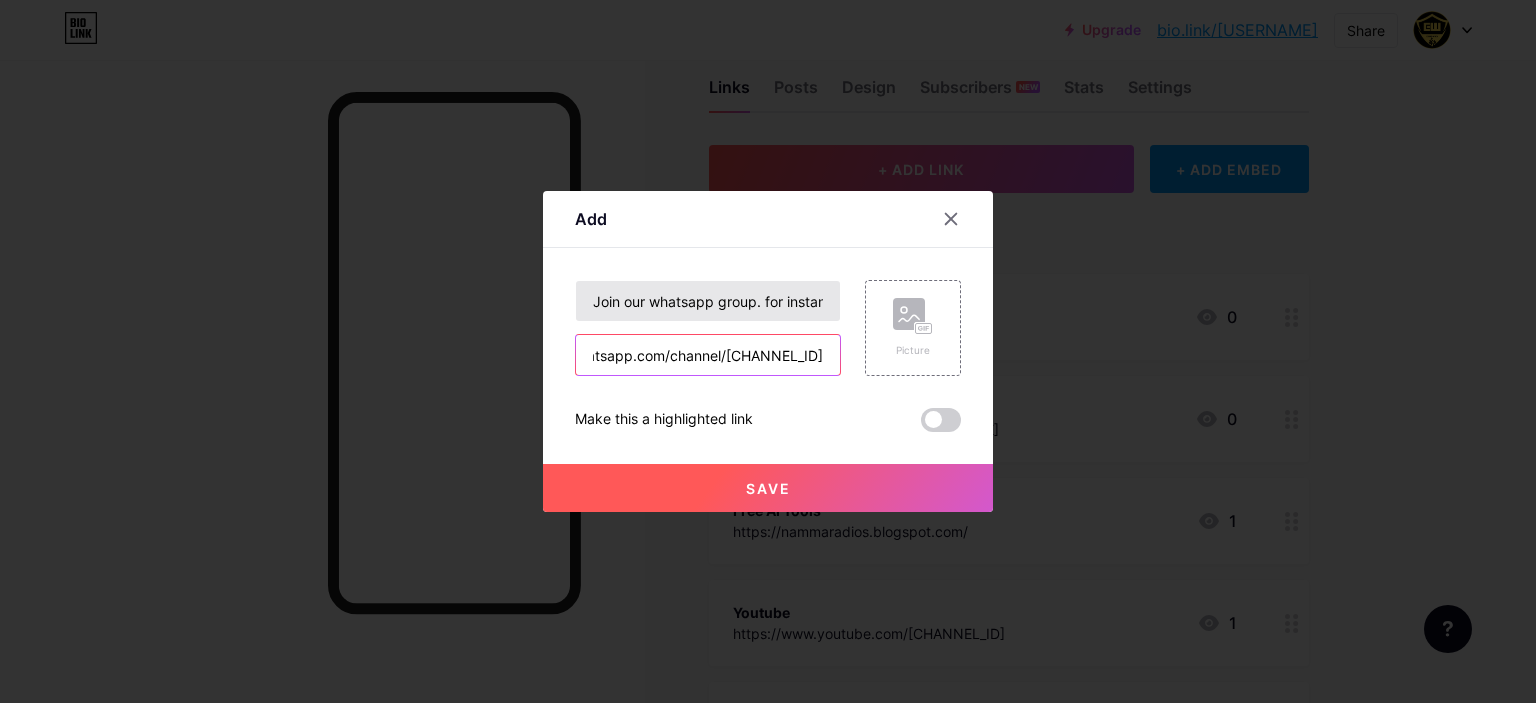 type on "https://whatsapp.com/channel/[CHANNEL_ID]" 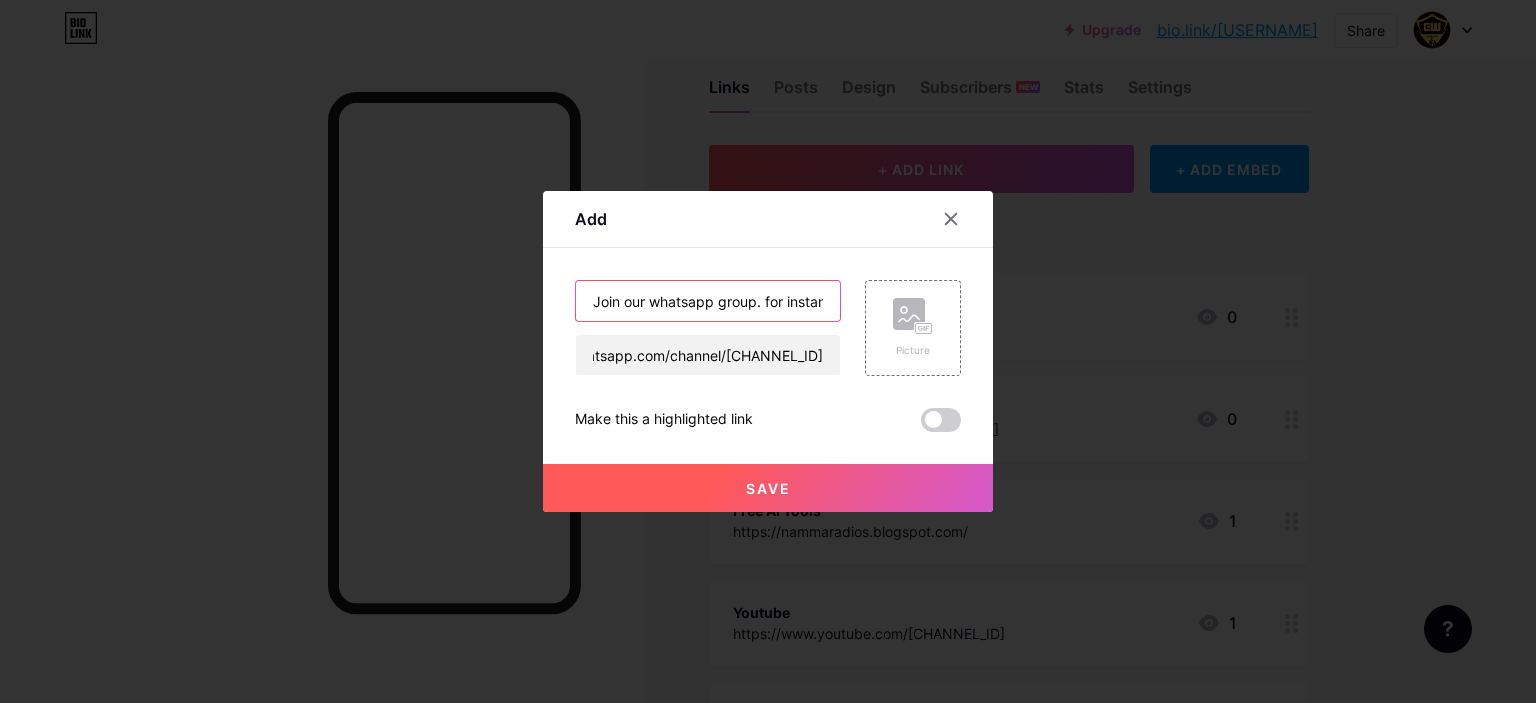 click on "Join our whatsapp group. for instant updates" at bounding box center [708, 301] 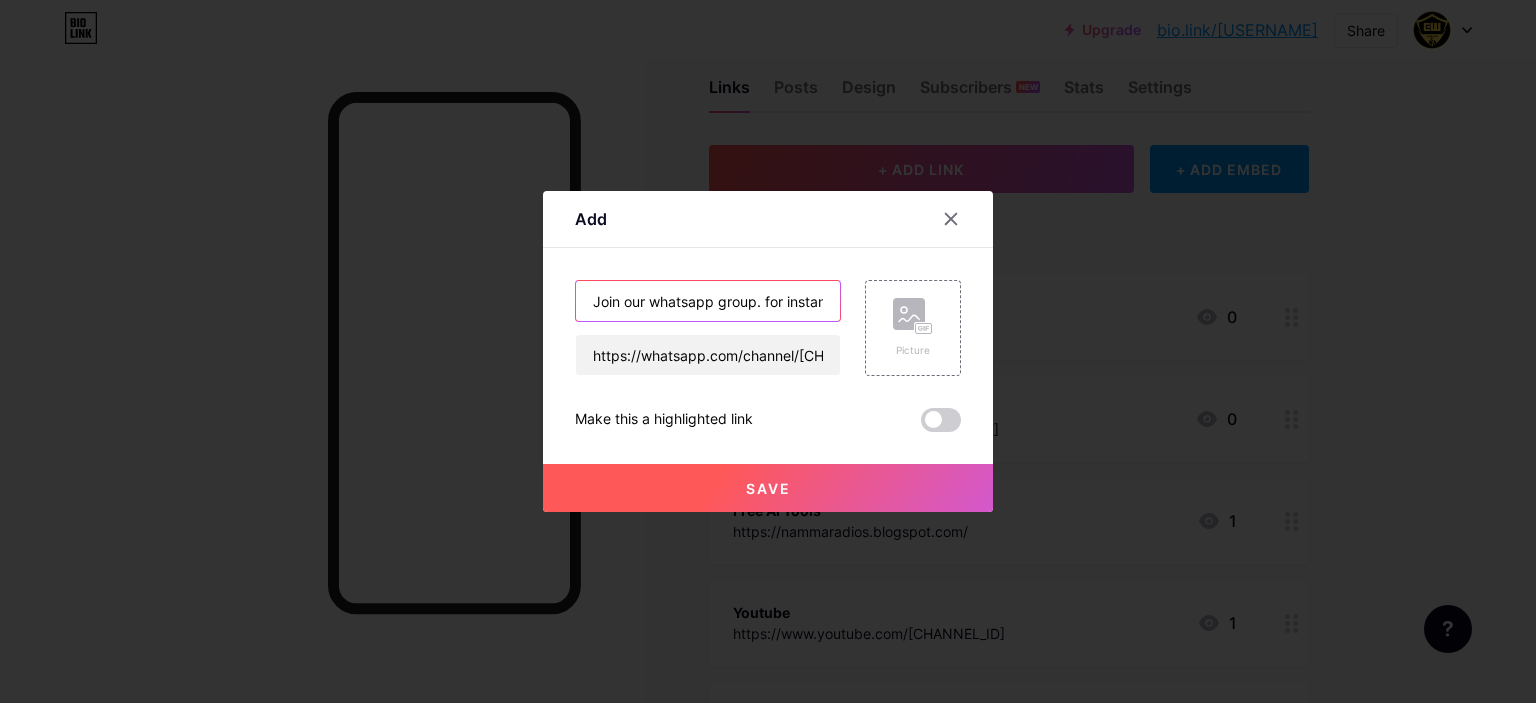 drag, startPoint x: 622, startPoint y: 299, endPoint x: 492, endPoint y: 299, distance: 130 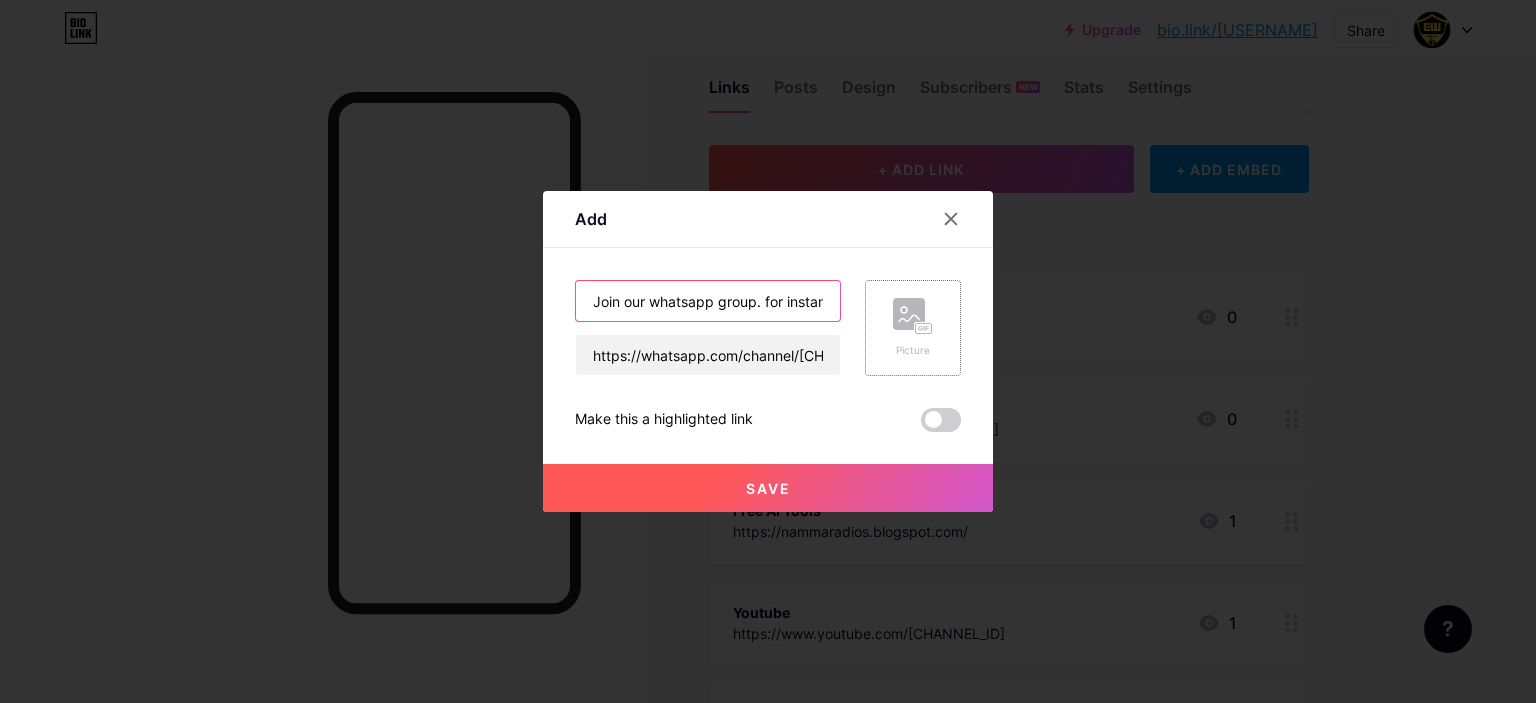 scroll, scrollTop: 0, scrollLeft: 65, axis: horizontal 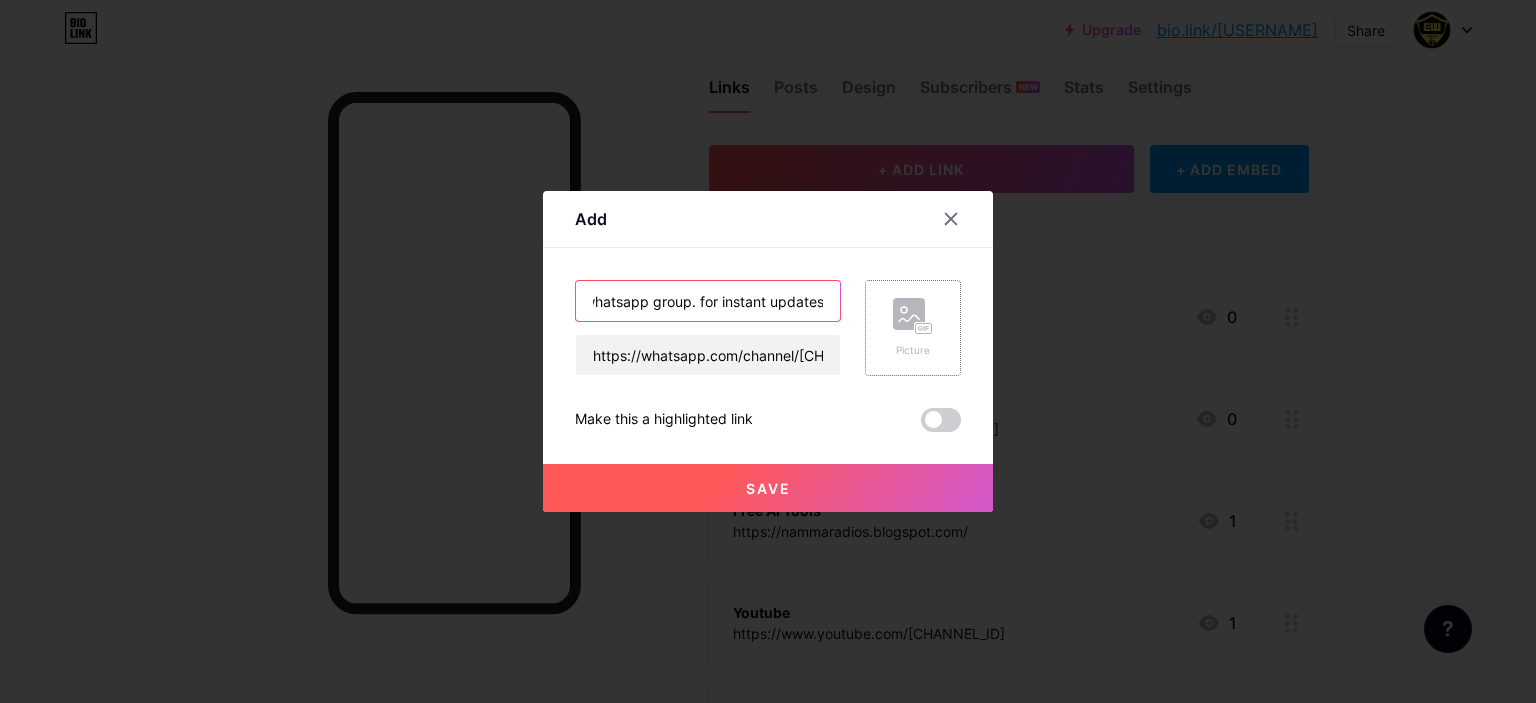 drag, startPoint x: 764, startPoint y: 303, endPoint x: 910, endPoint y: 310, distance: 146.16771 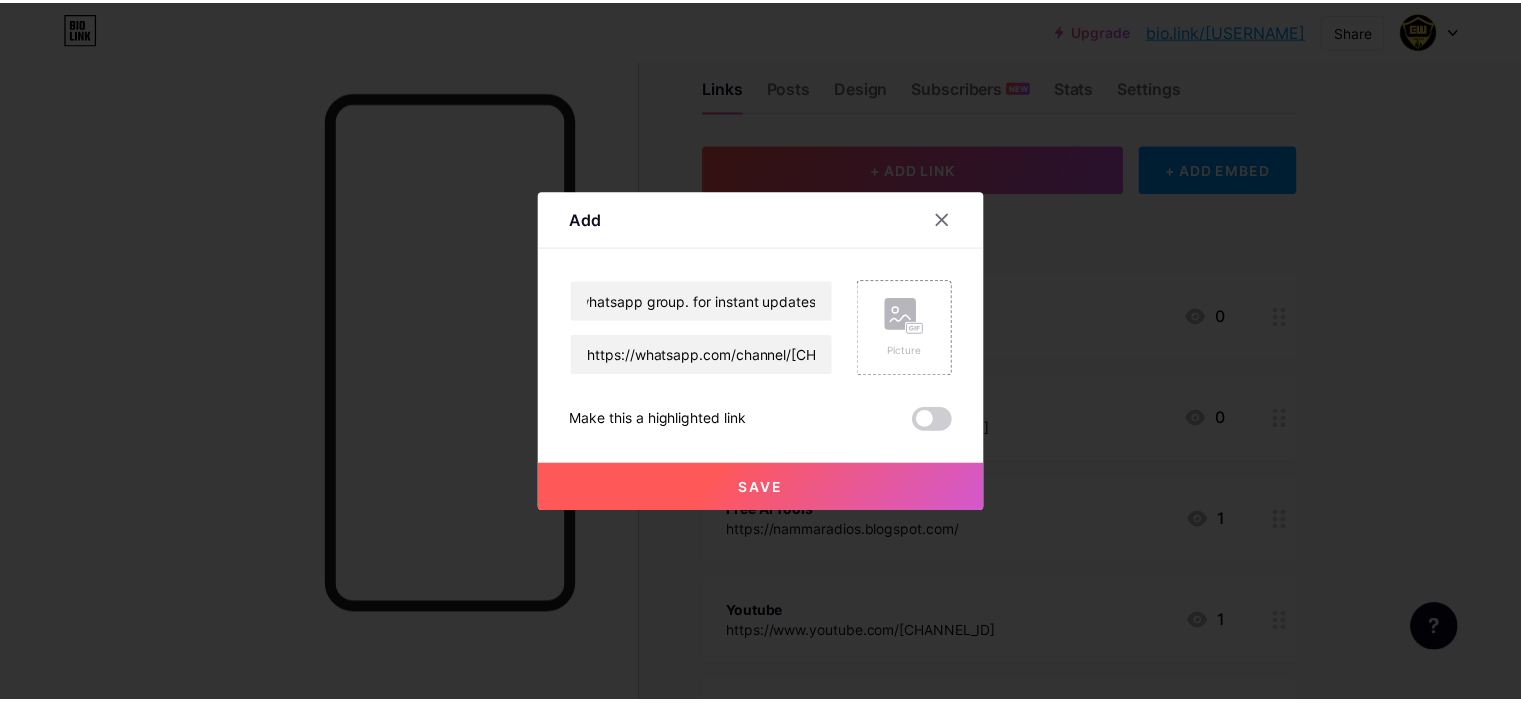 scroll, scrollTop: 0, scrollLeft: 0, axis: both 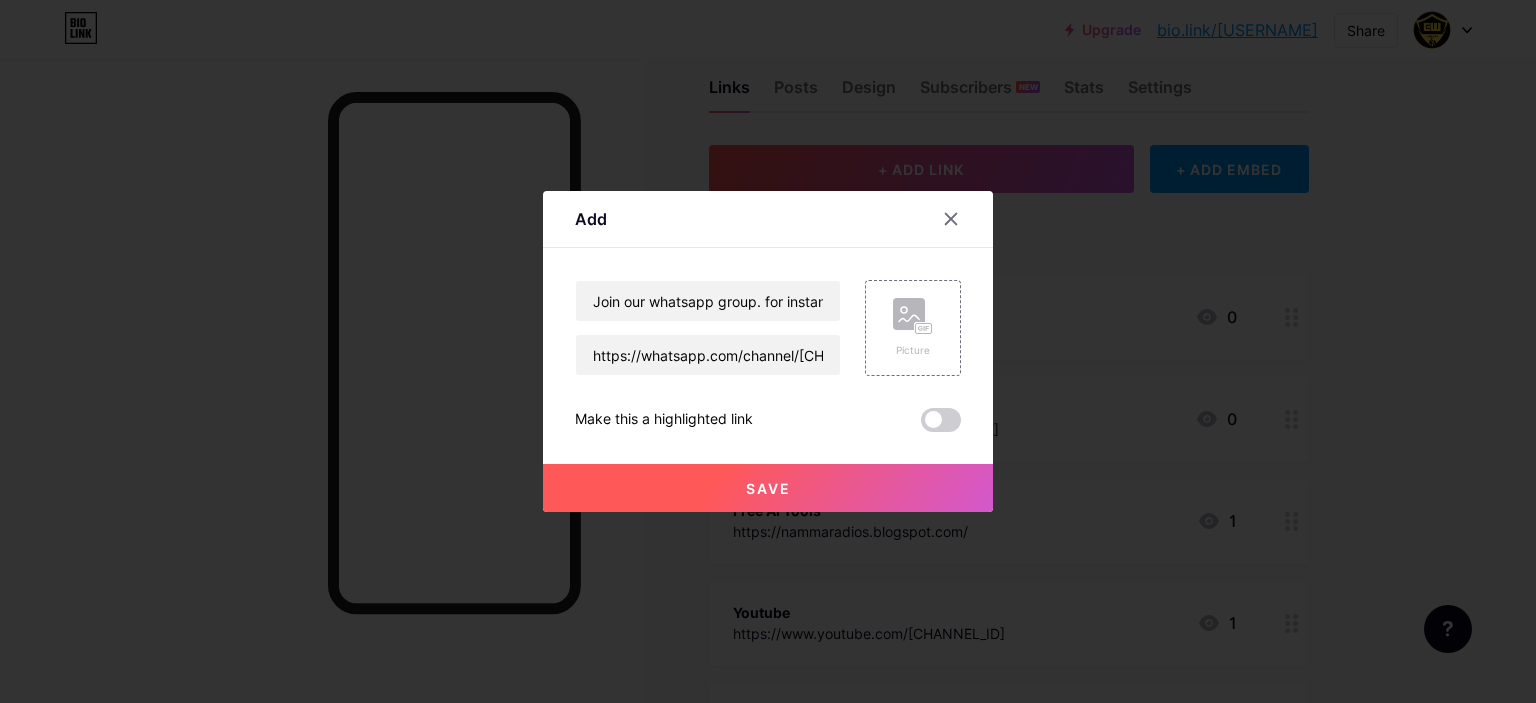 click on "Save" at bounding box center [768, 488] 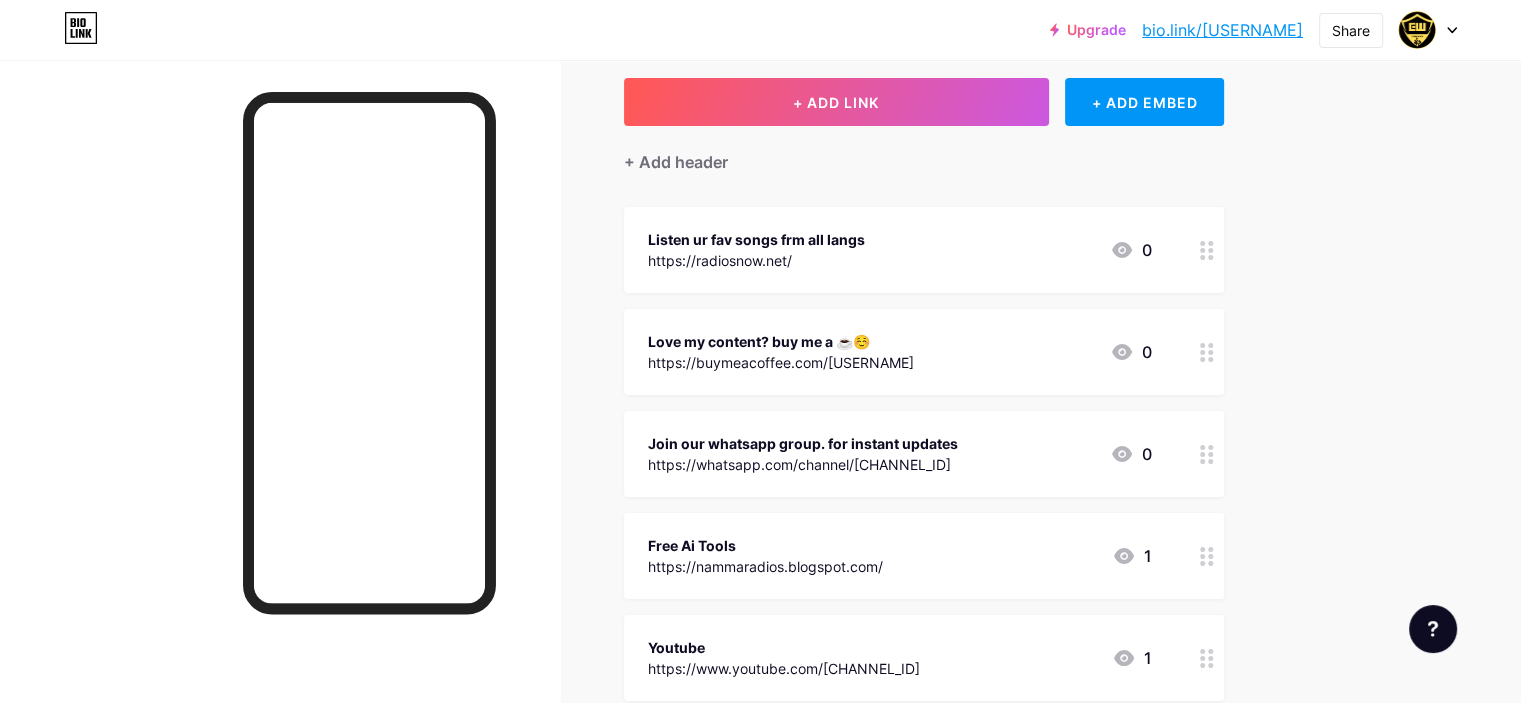 scroll, scrollTop: 141, scrollLeft: 0, axis: vertical 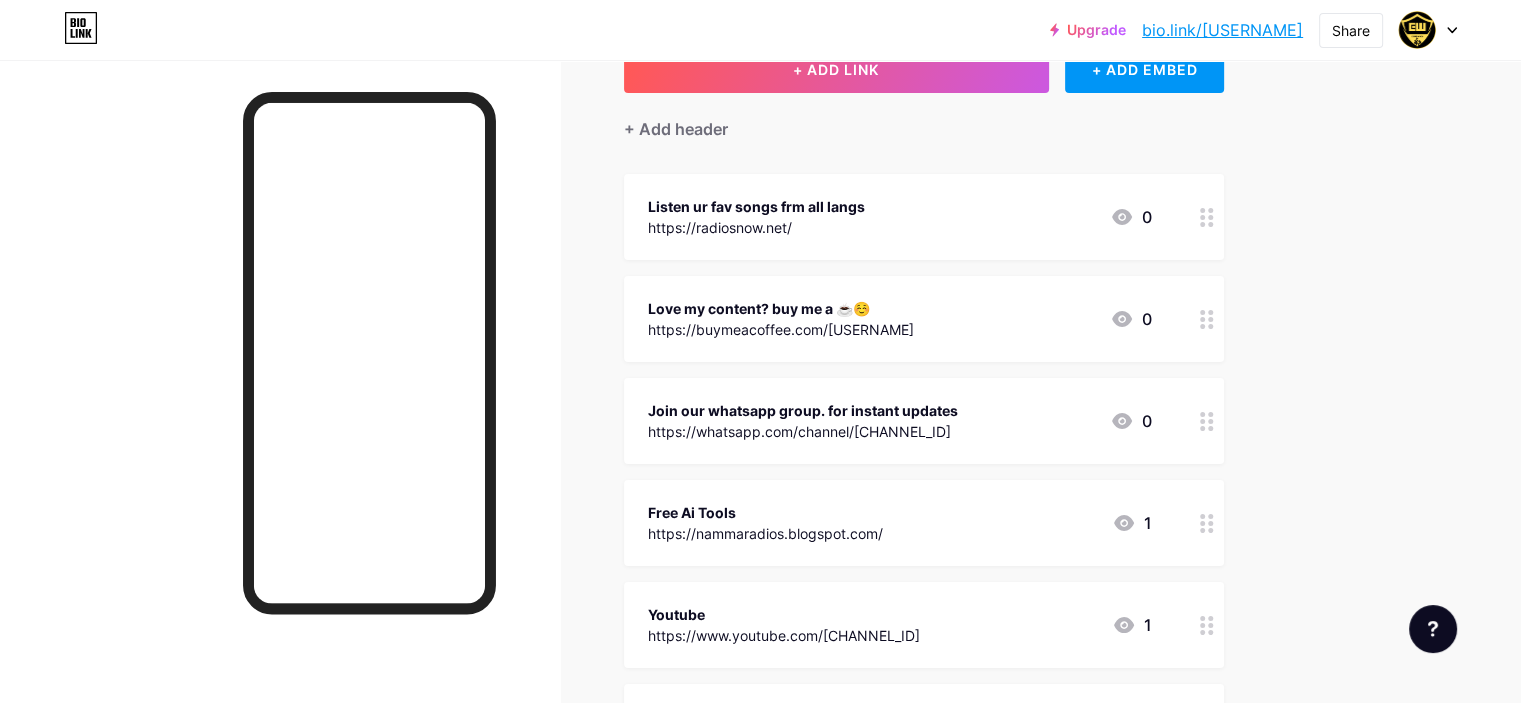 type 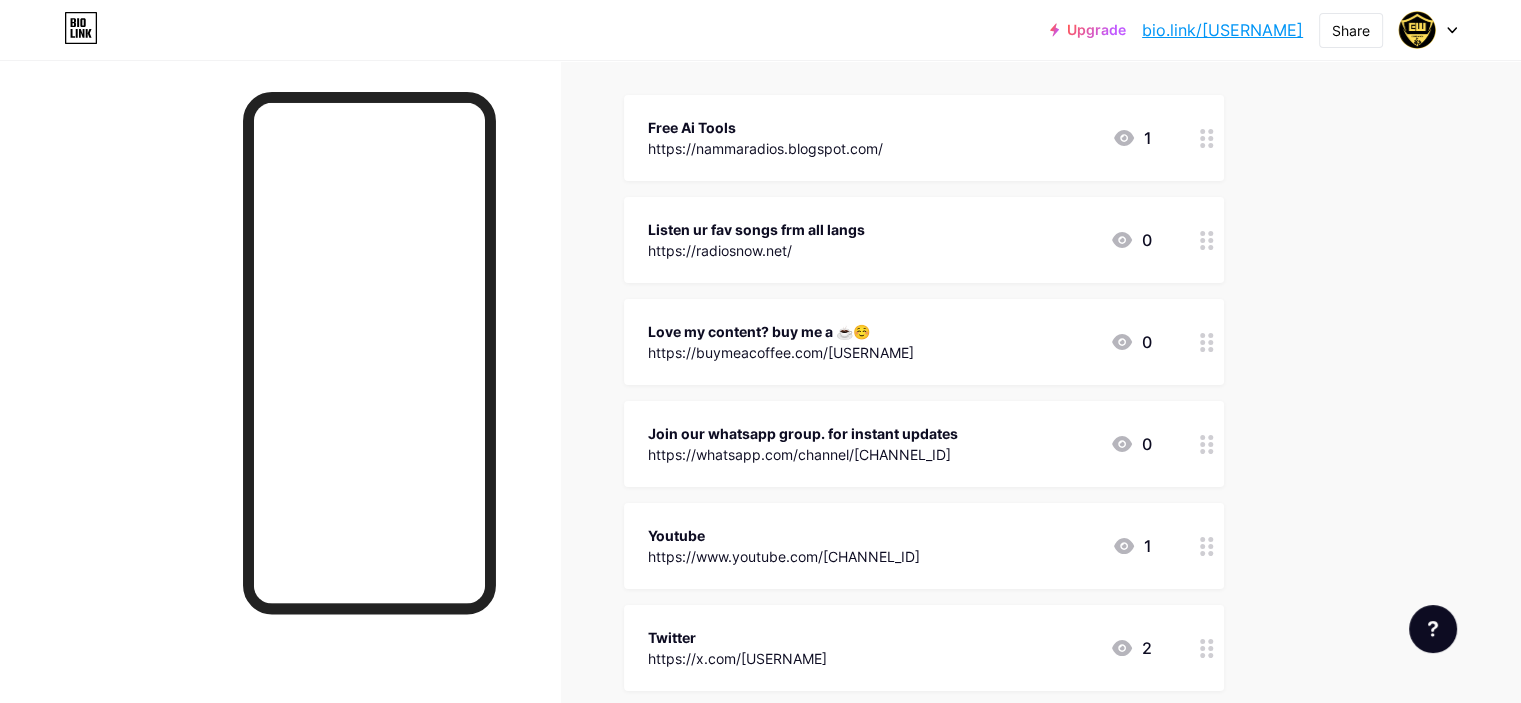 scroll, scrollTop: 341, scrollLeft: 0, axis: vertical 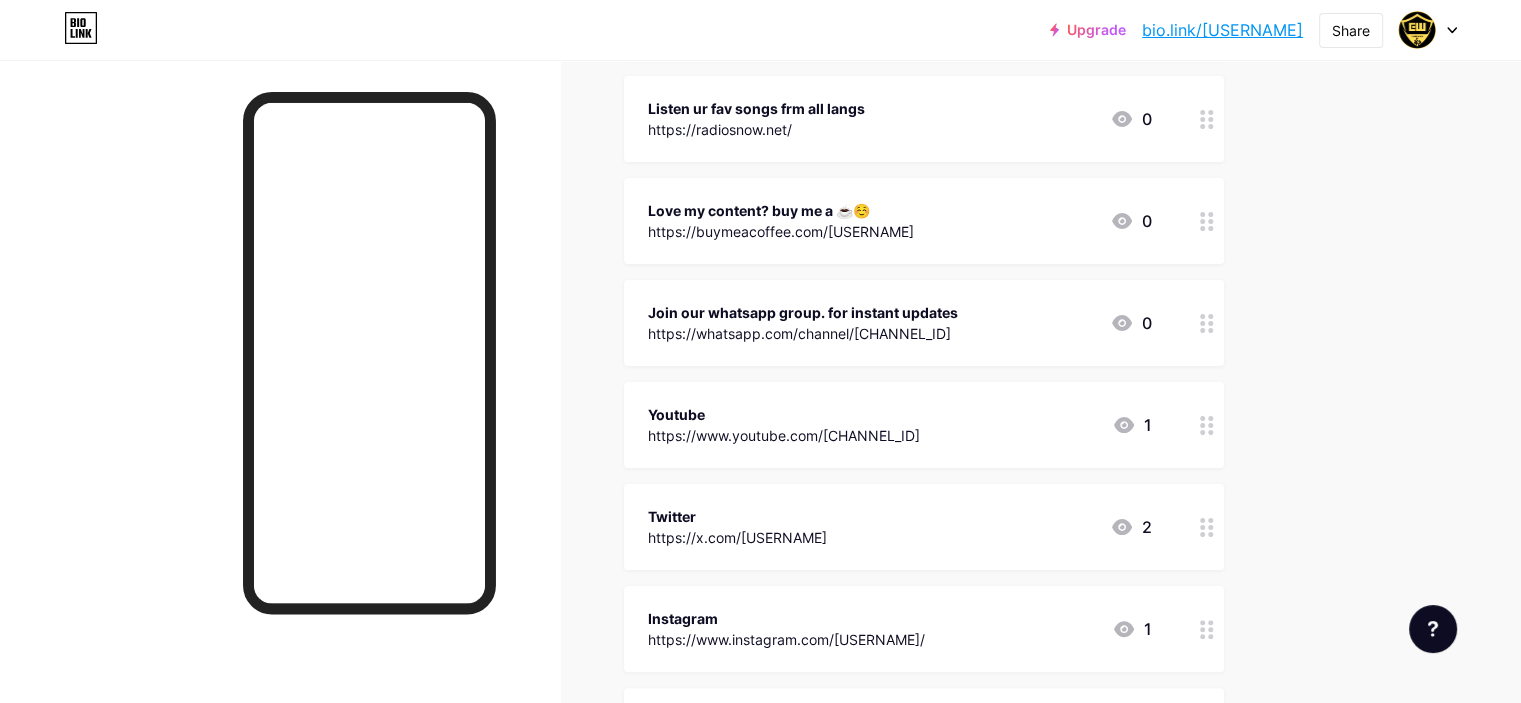 click on "Youtube" at bounding box center [784, 414] 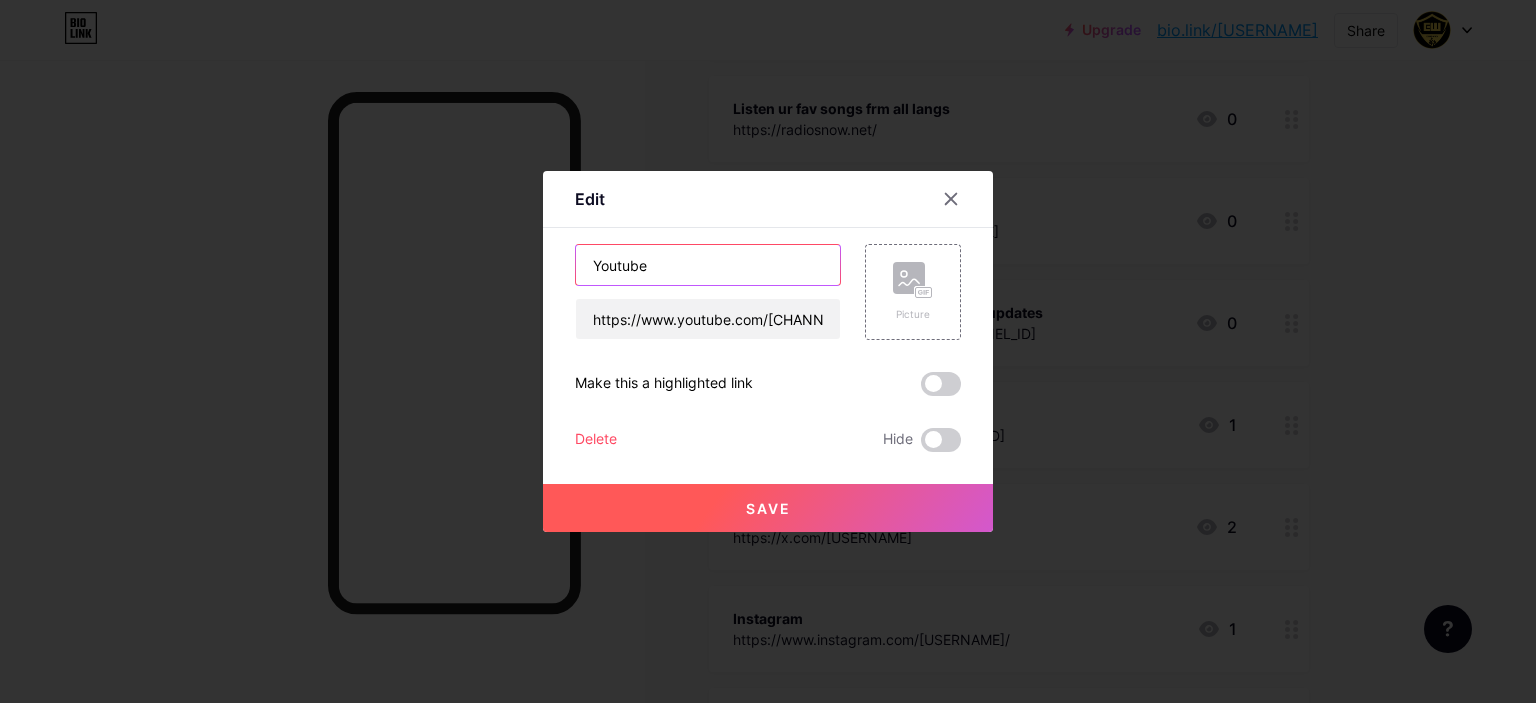 click on "Youtube" at bounding box center [708, 265] 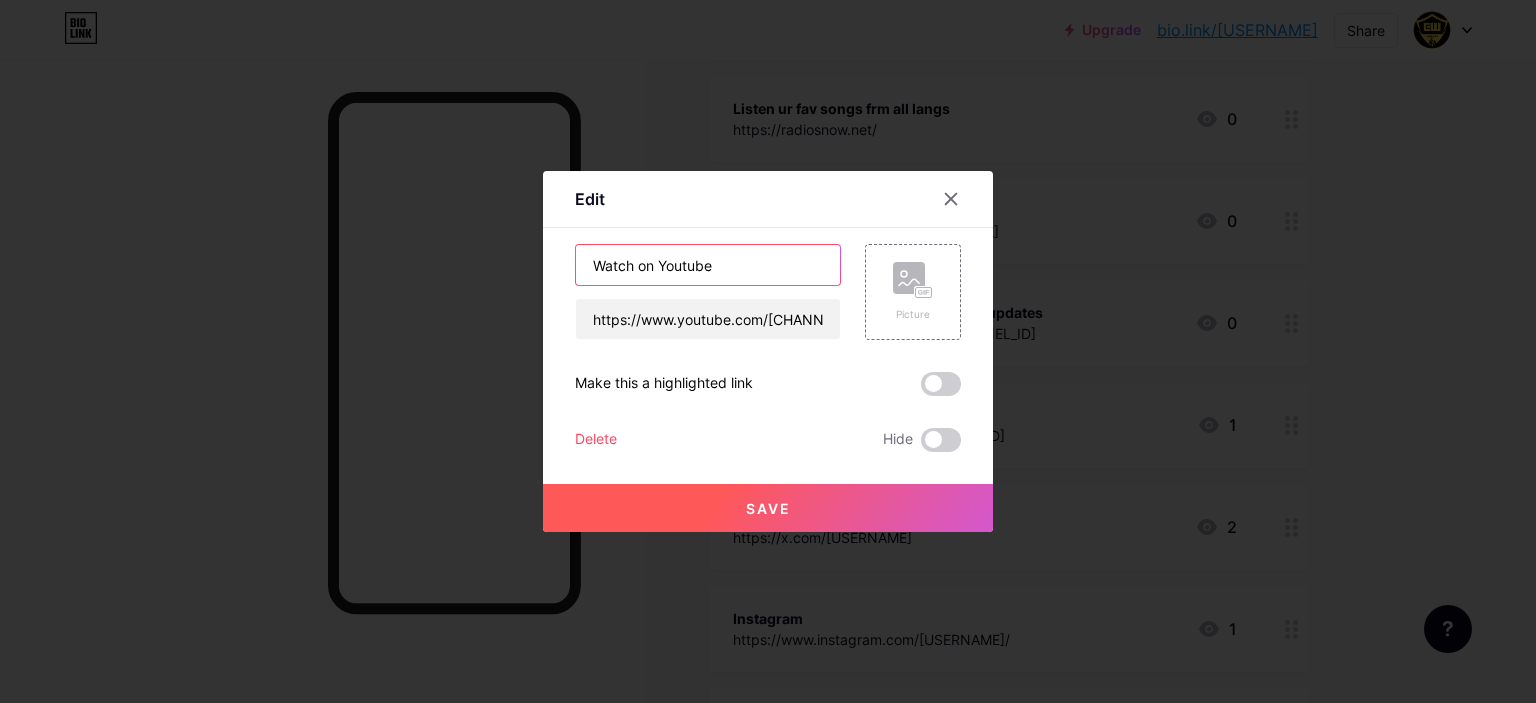type on "Watch on Youtube" 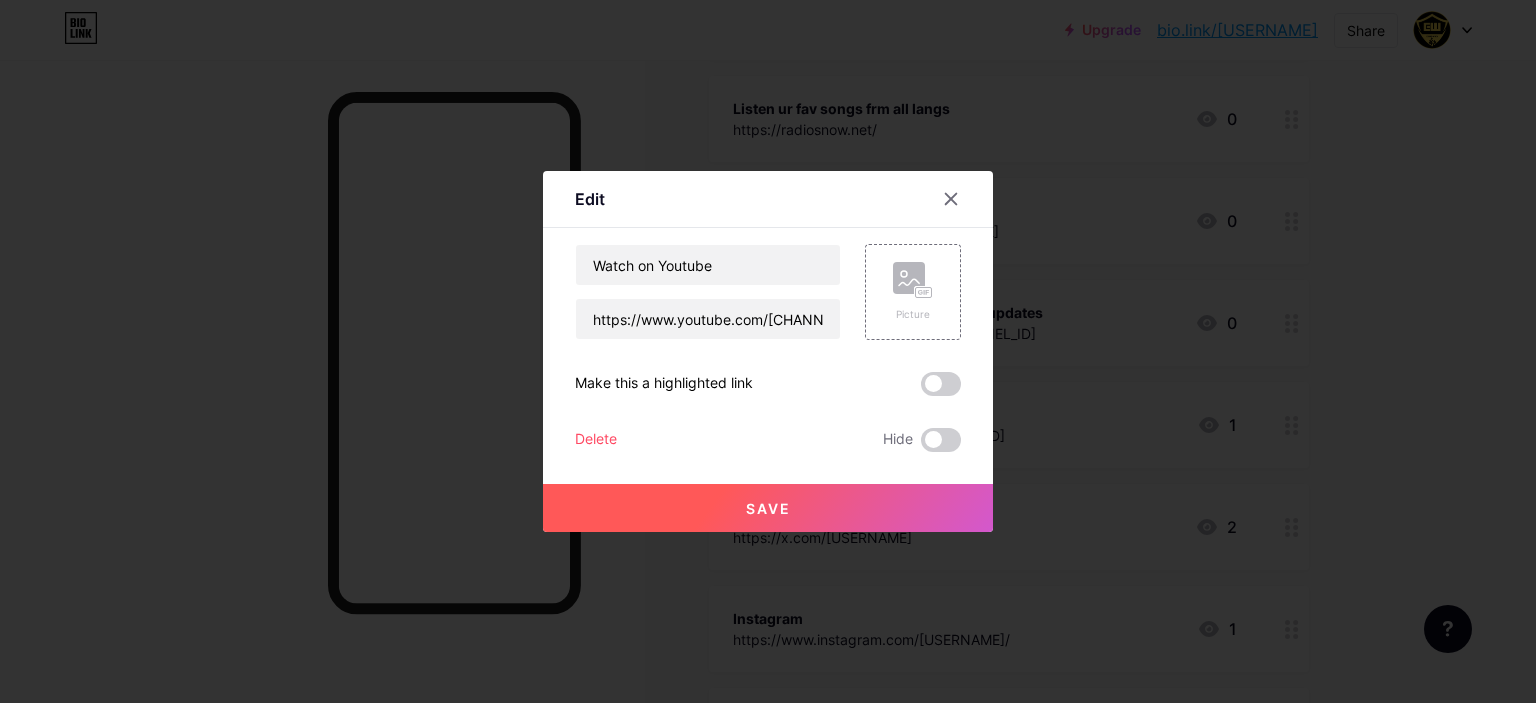 click on "Save" at bounding box center [768, 508] 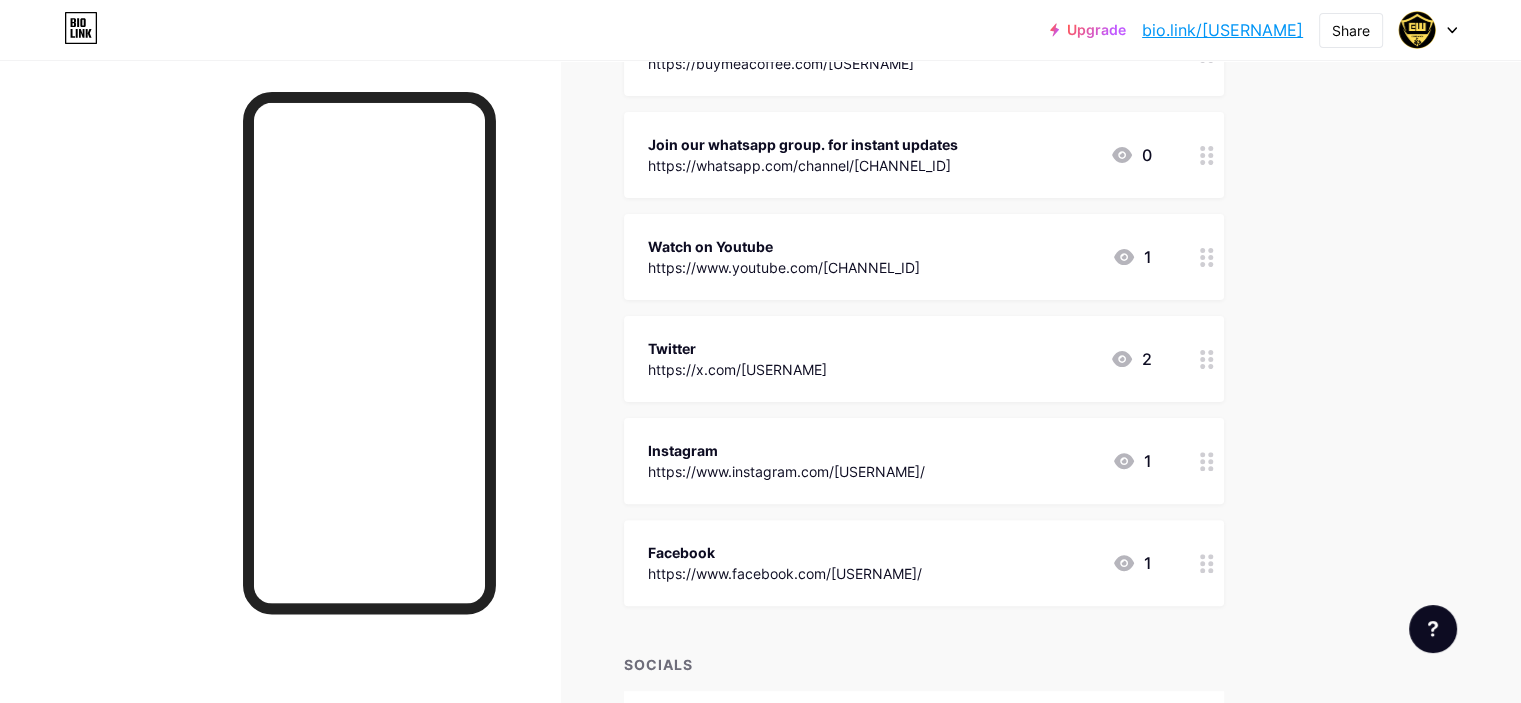 scroll, scrollTop: 541, scrollLeft: 0, axis: vertical 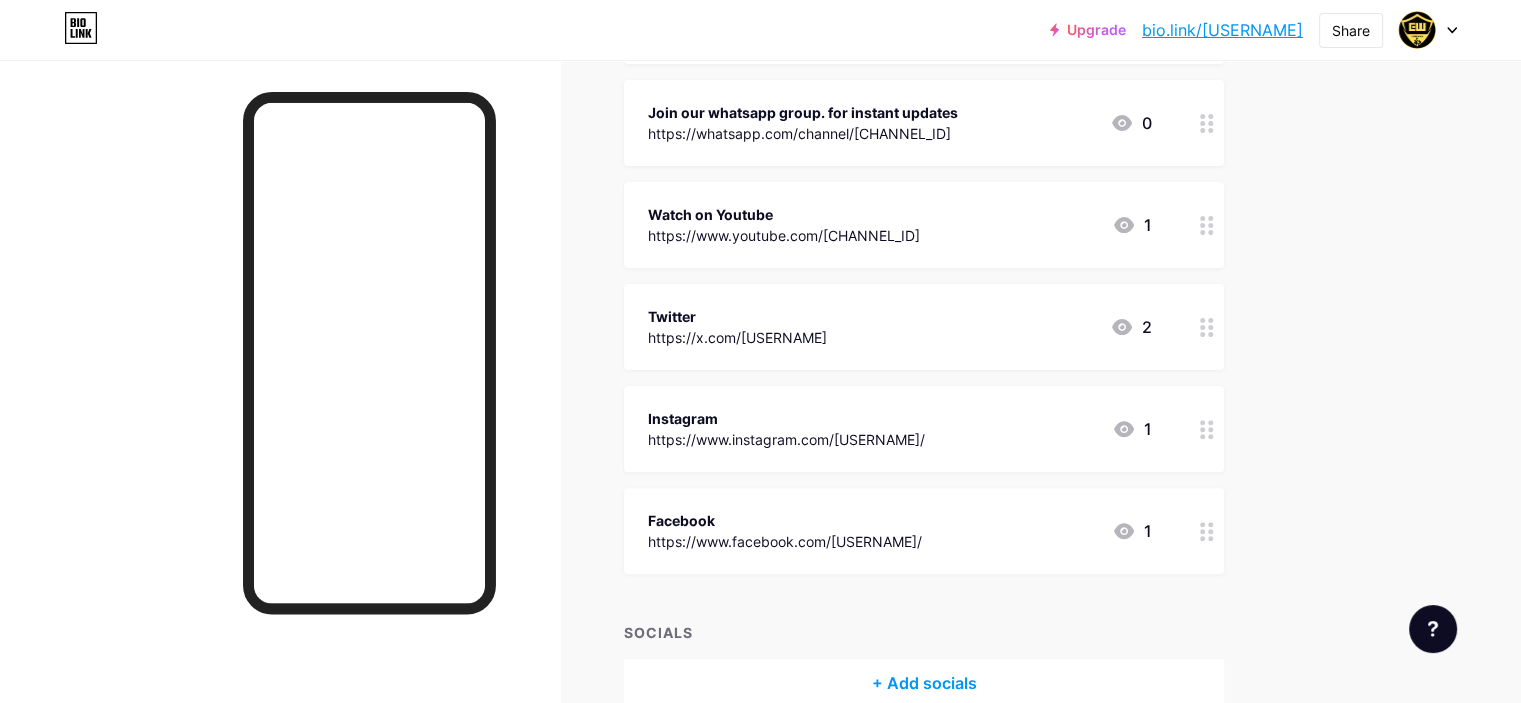 click on "Instagram" at bounding box center (786, 418) 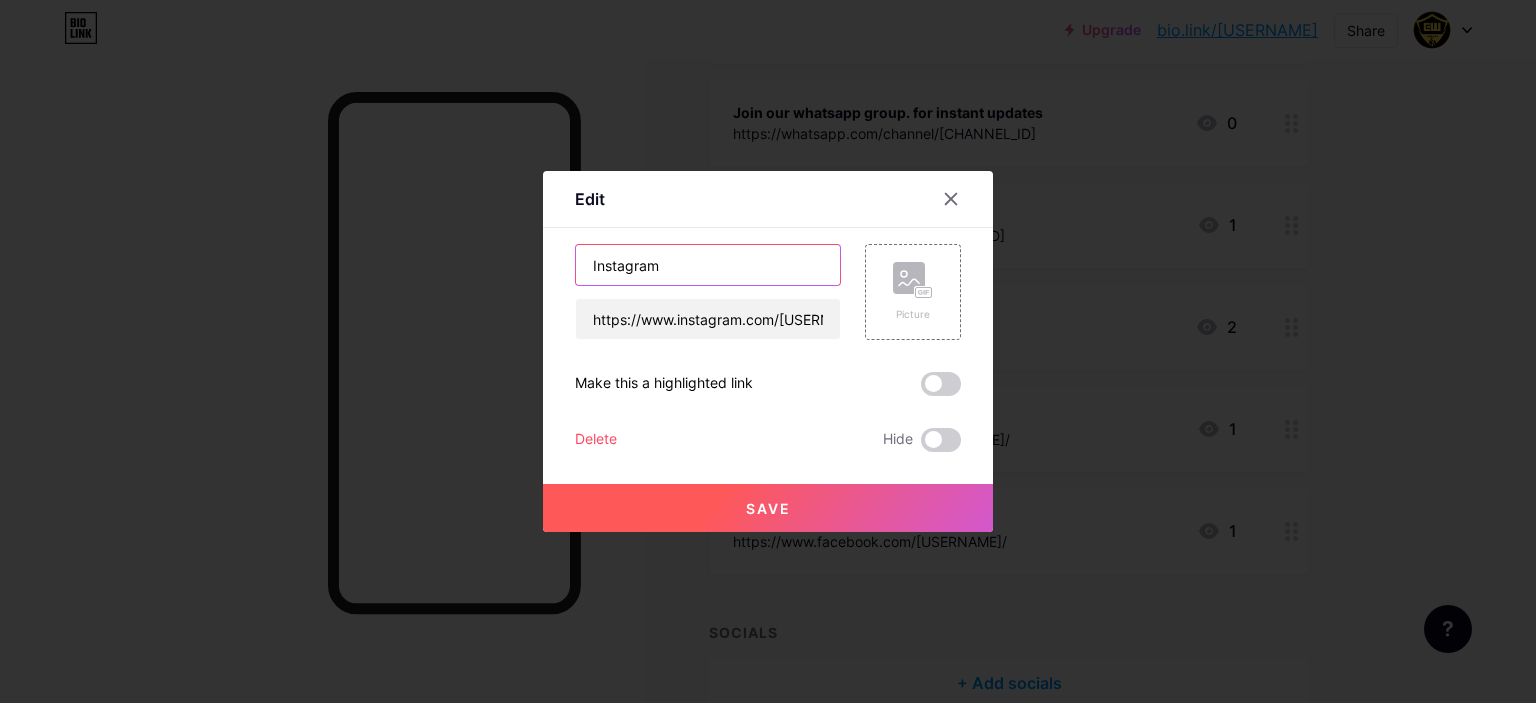 click on "Instagram" at bounding box center (708, 265) 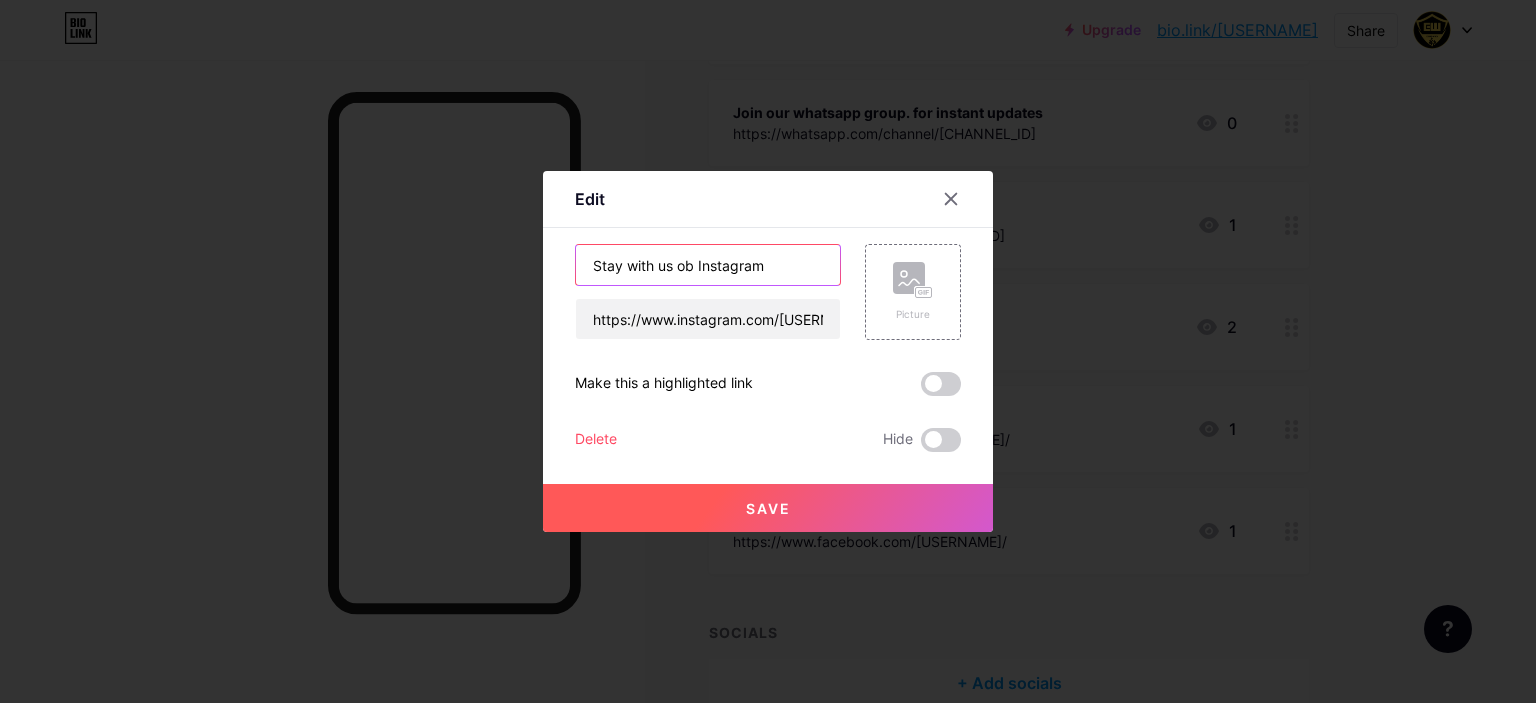 click on "Stay with us ob Instagram" at bounding box center [708, 265] 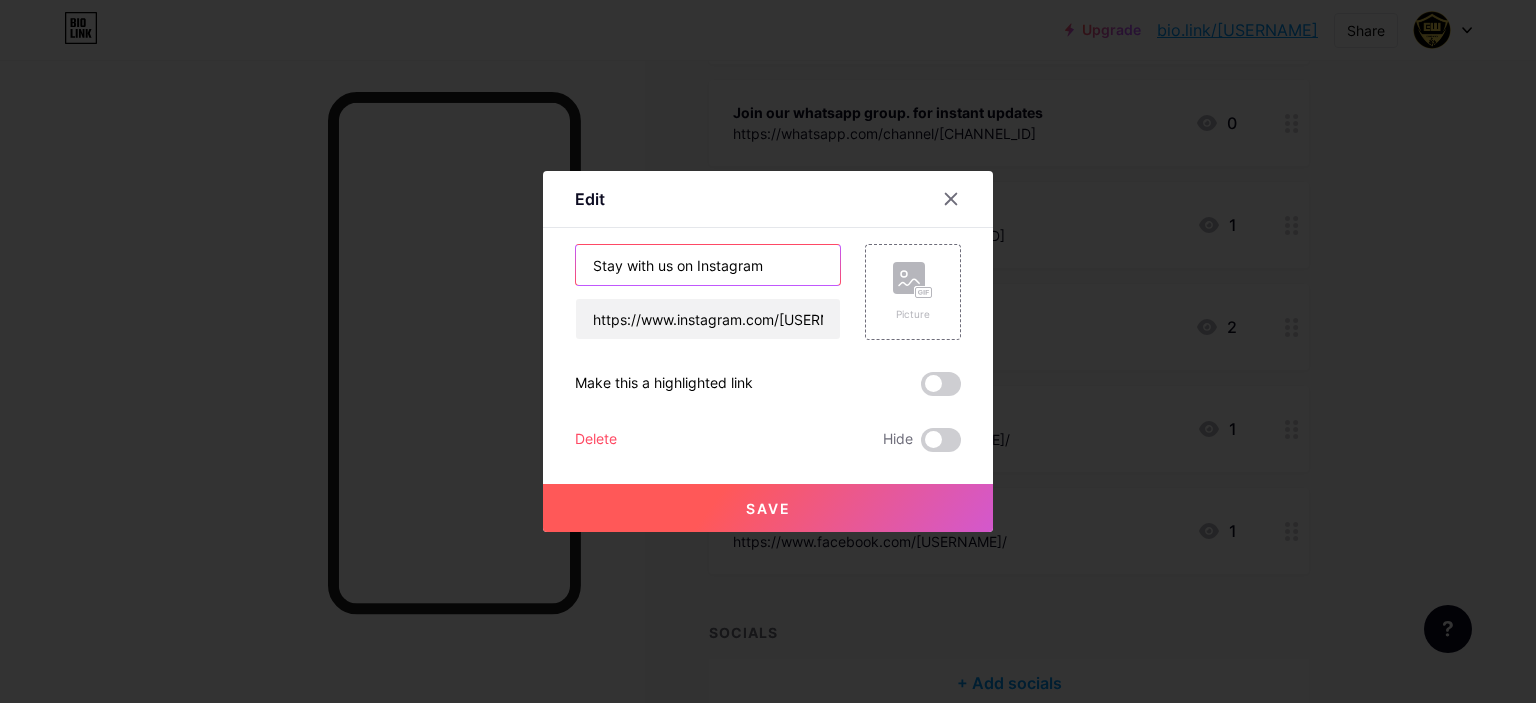 type on "Stay with us on Instagram" 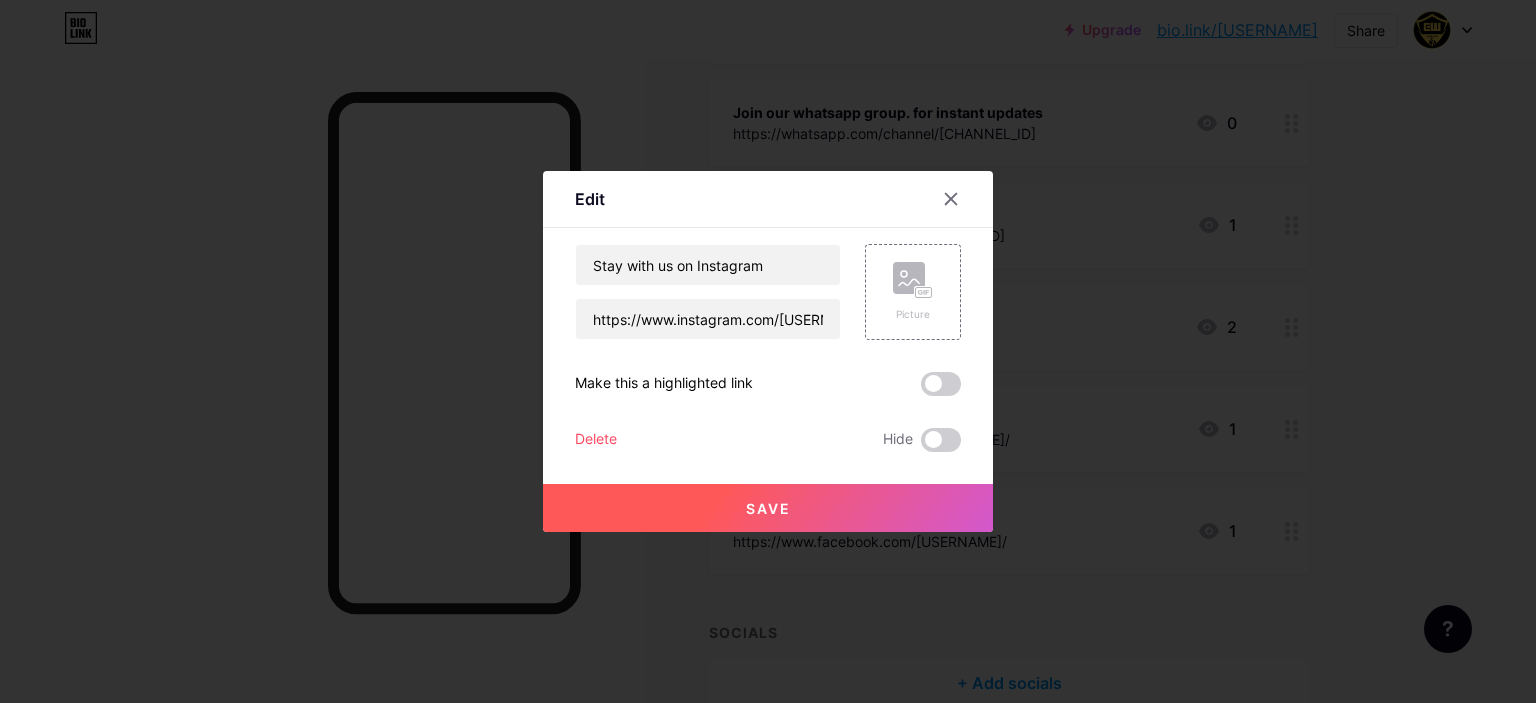 click on "Save" at bounding box center [768, 508] 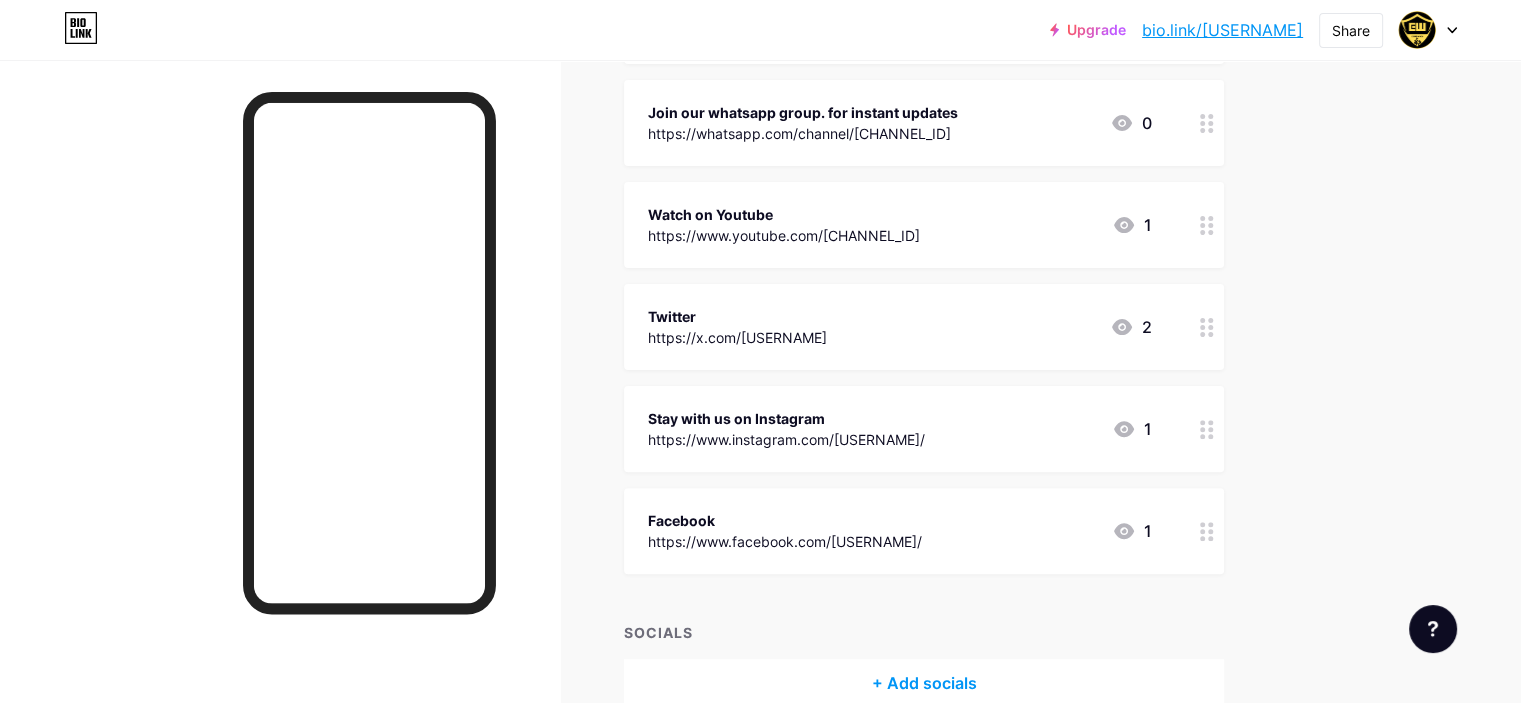 click on "Facebook
https://www.facebook.com/[USERNAME]/
1" at bounding box center (924, 531) 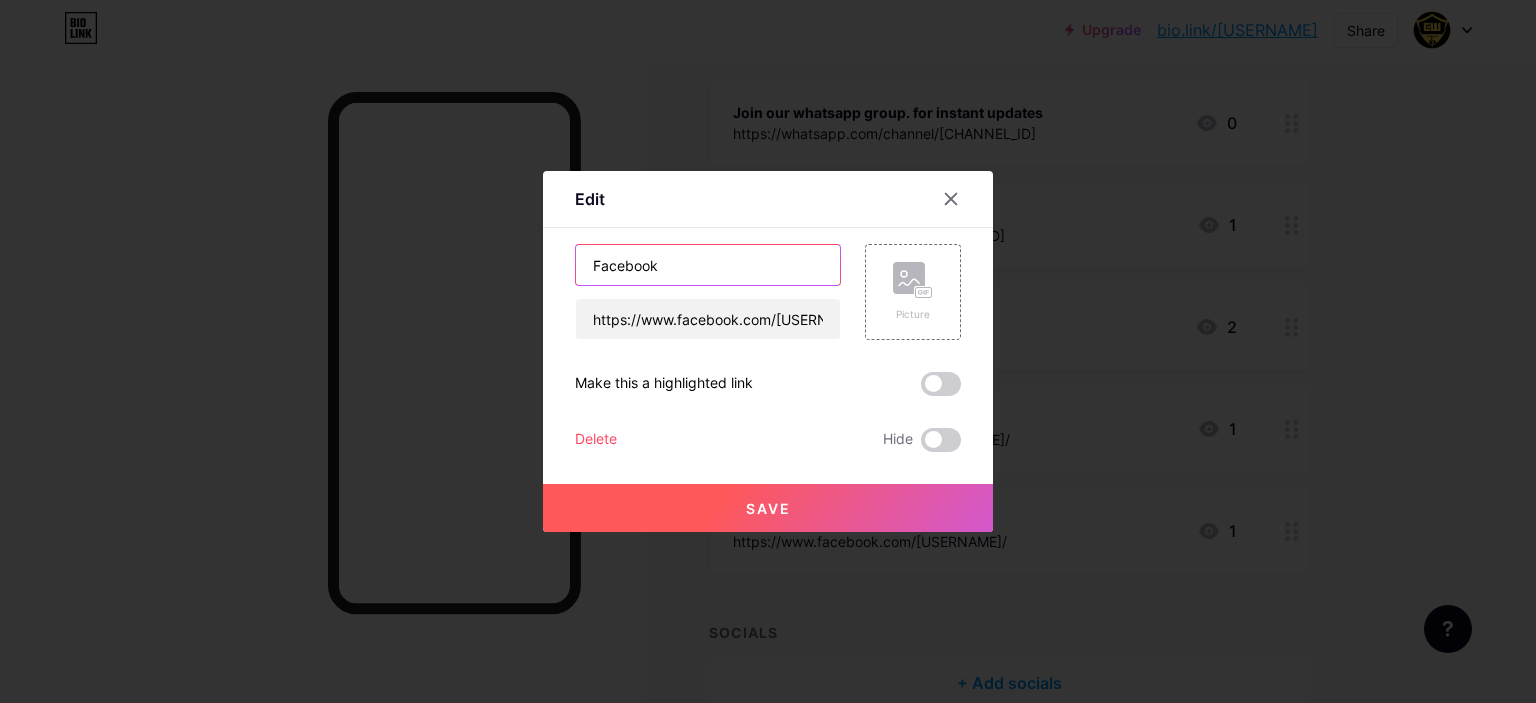 click on "Facebook" at bounding box center [708, 265] 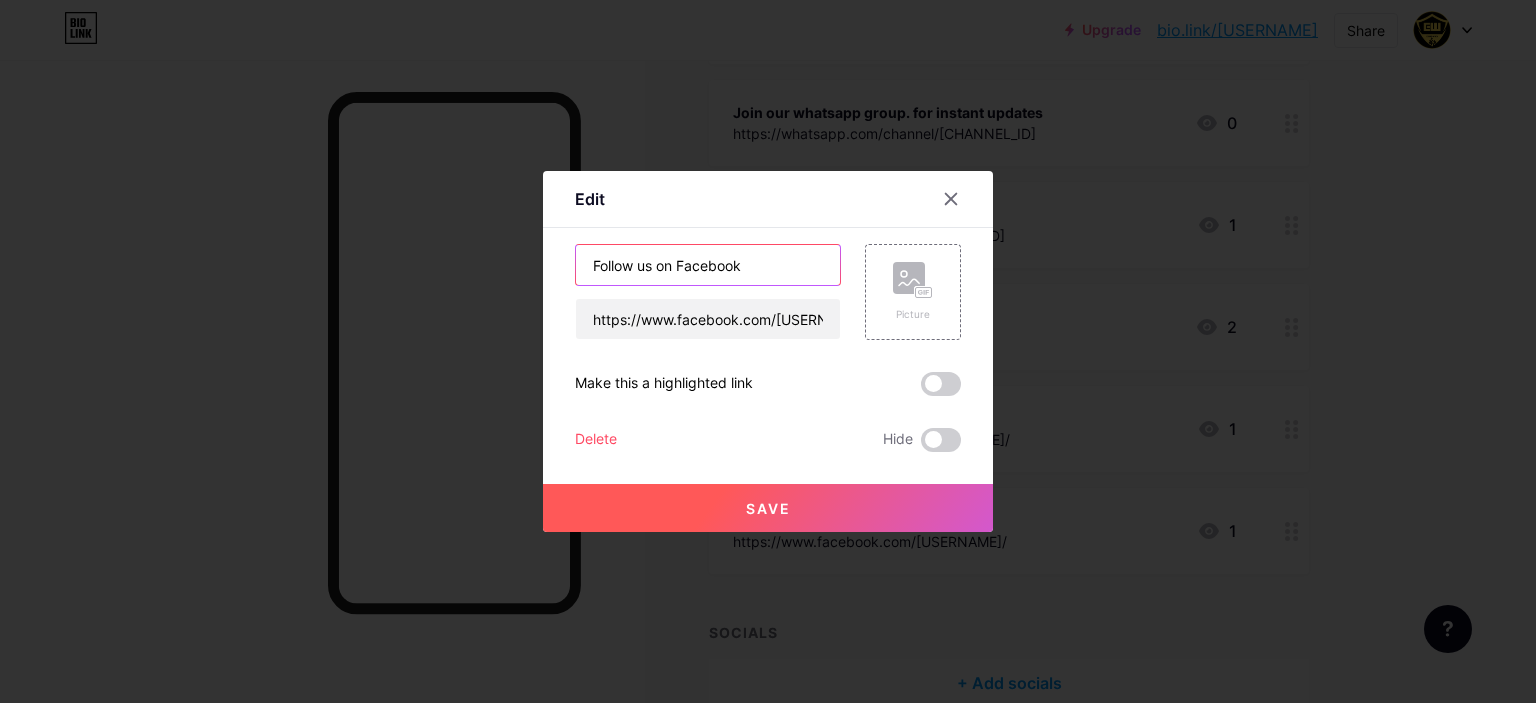type on "Follow us on Facebook" 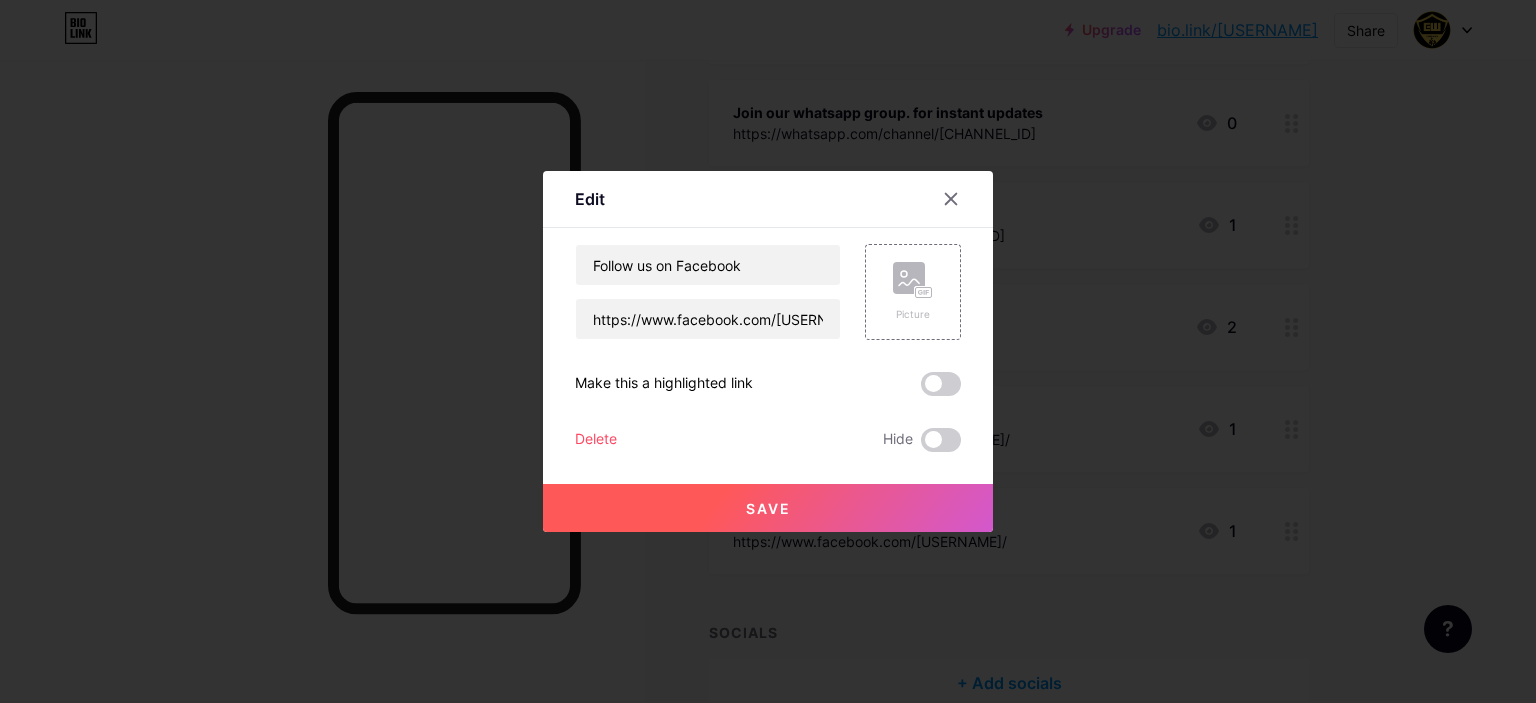 click on "Save" at bounding box center (768, 508) 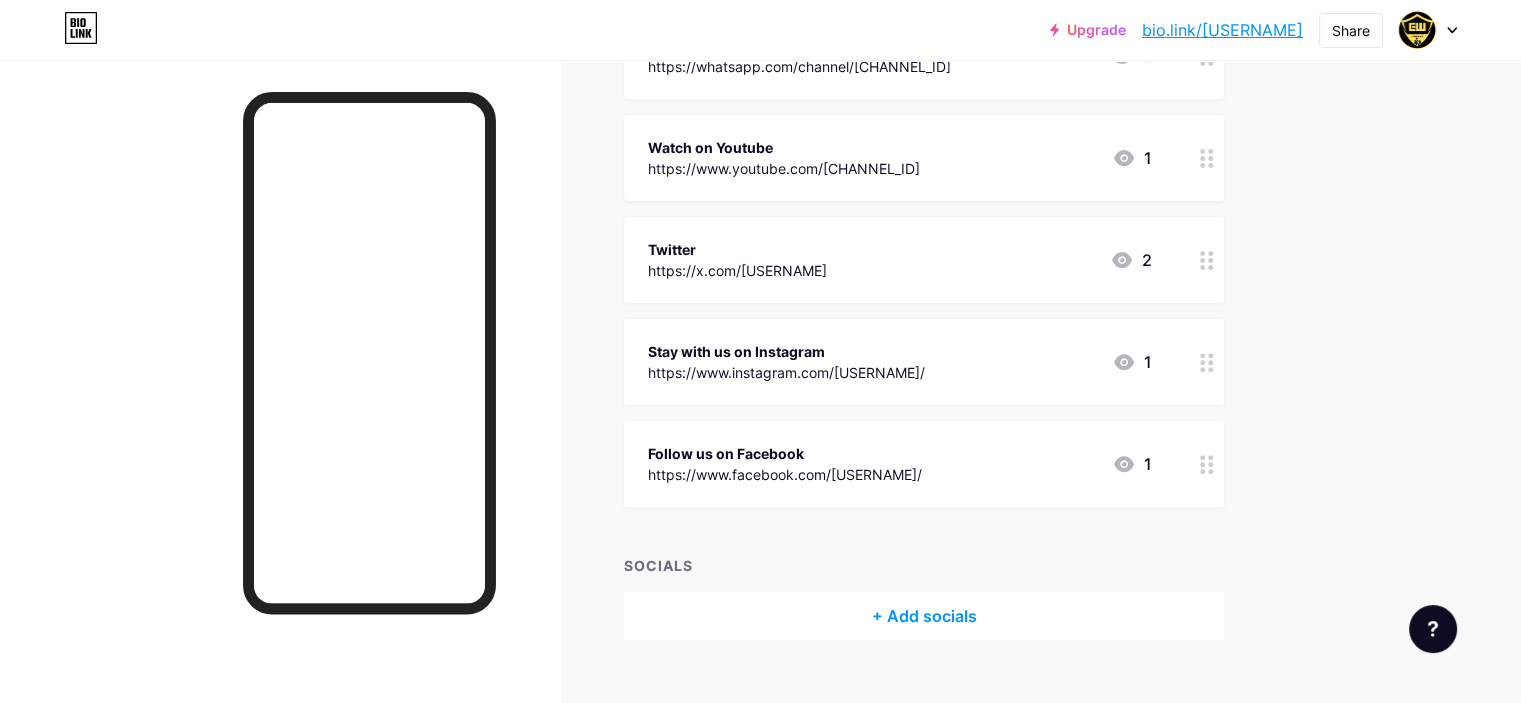 scroll, scrollTop: 641, scrollLeft: 0, axis: vertical 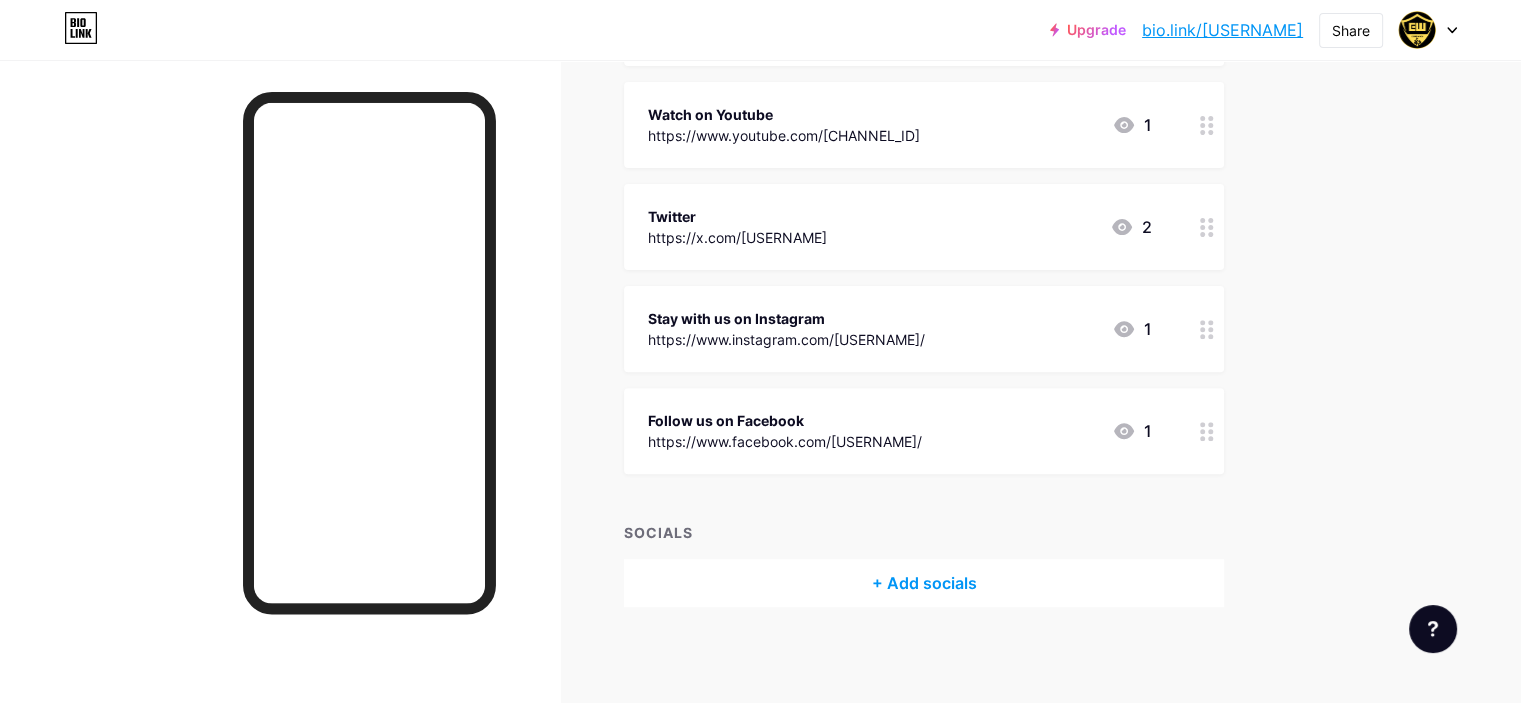 click on "Twitter" at bounding box center [737, 216] 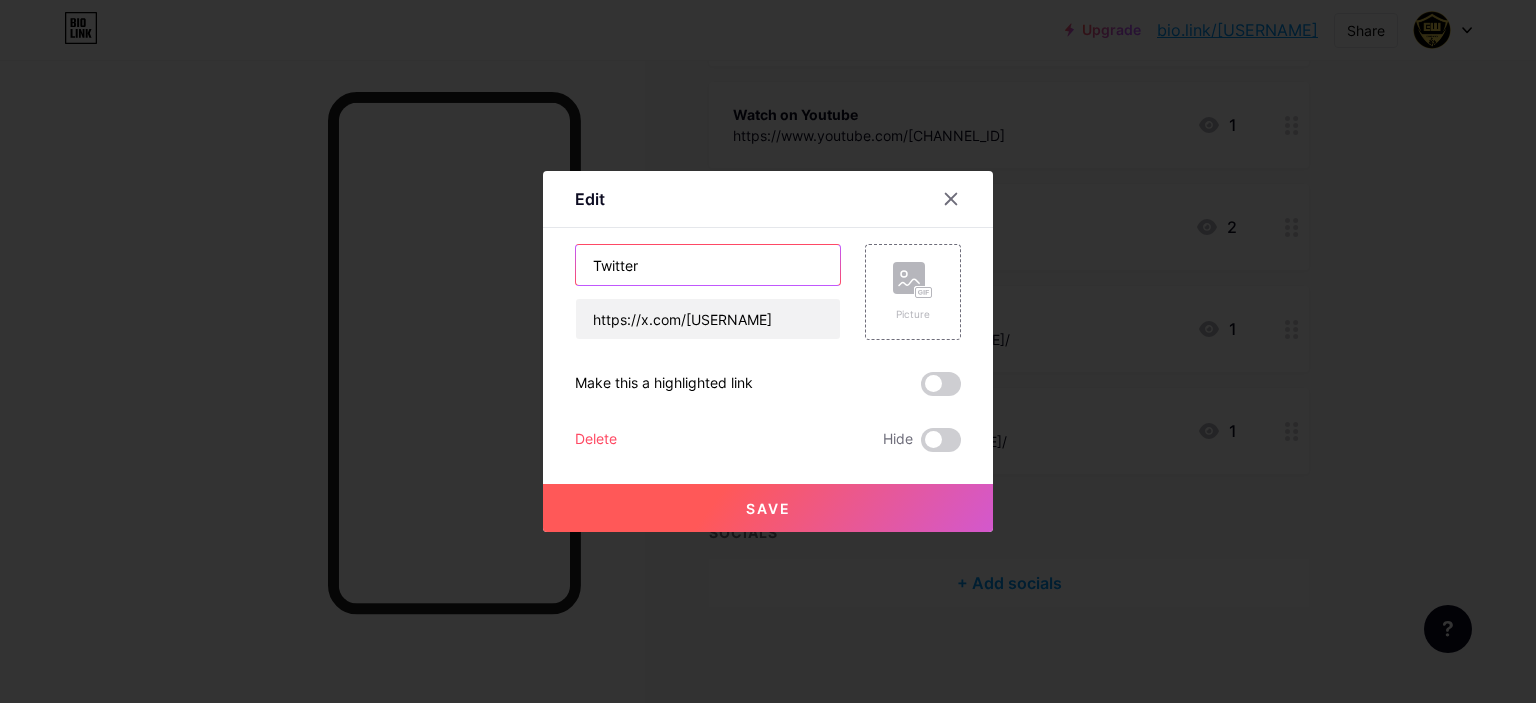 click on "Twitter" at bounding box center (708, 265) 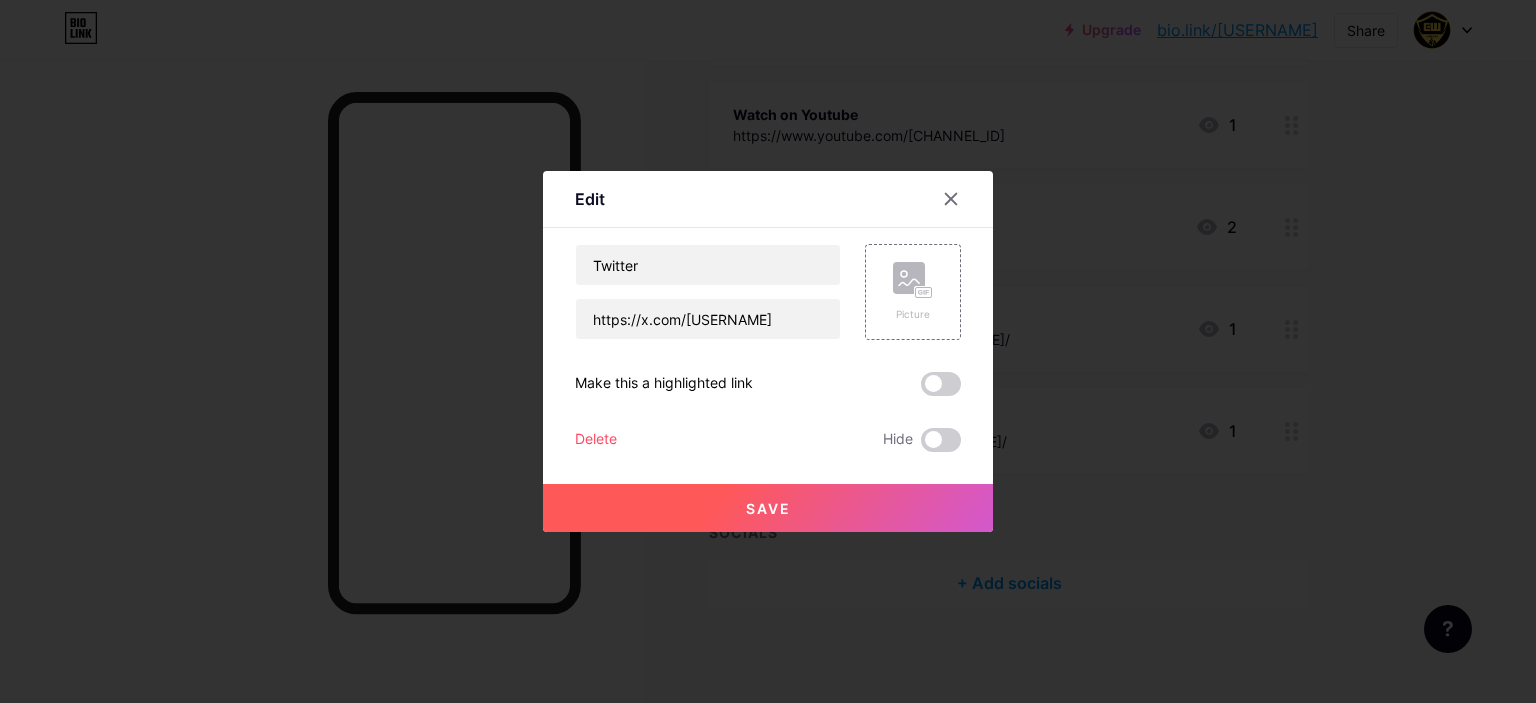 click on "Twitter     https://x.com/[USERNAME]                     Picture
Make this a highlighted link
Delete
Hide         Save" at bounding box center (768, 348) 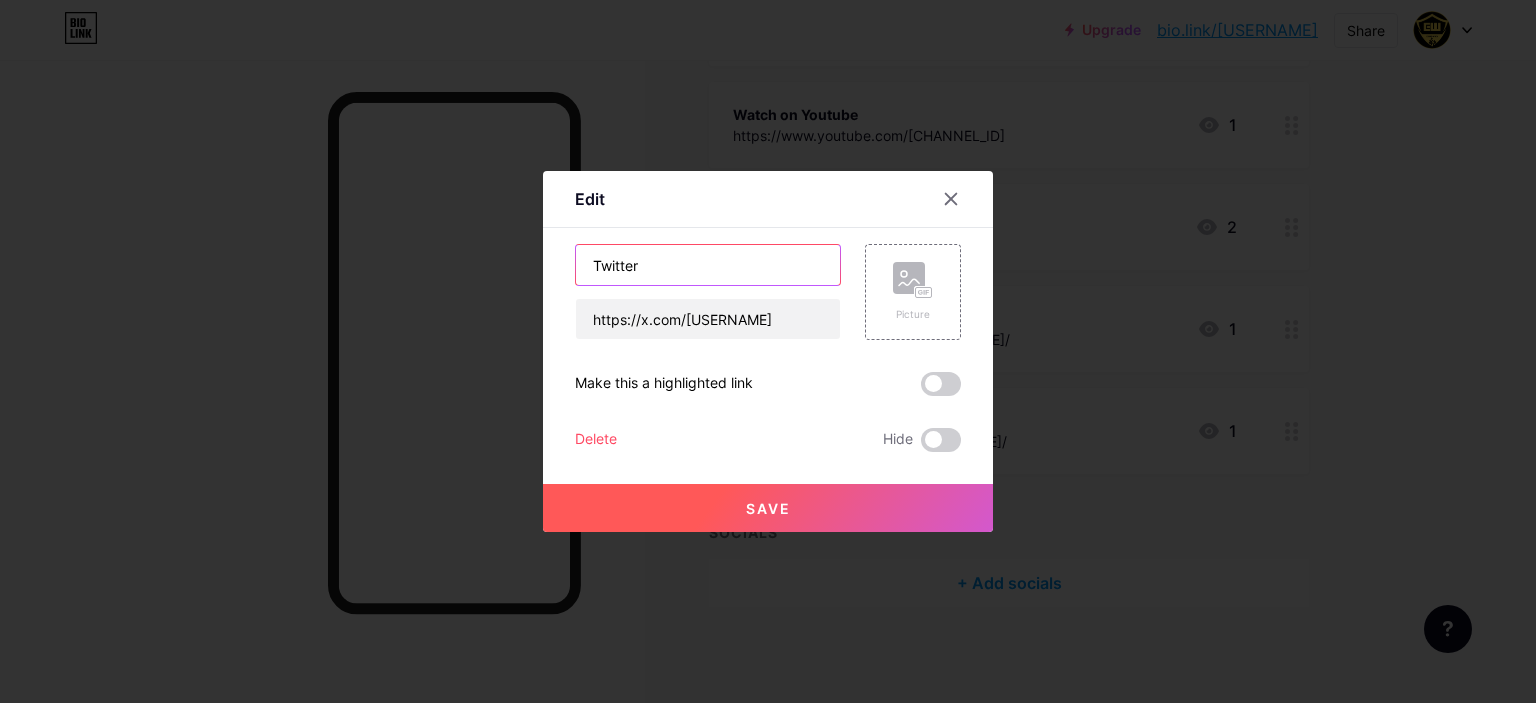 click on "Twitter" at bounding box center [708, 265] 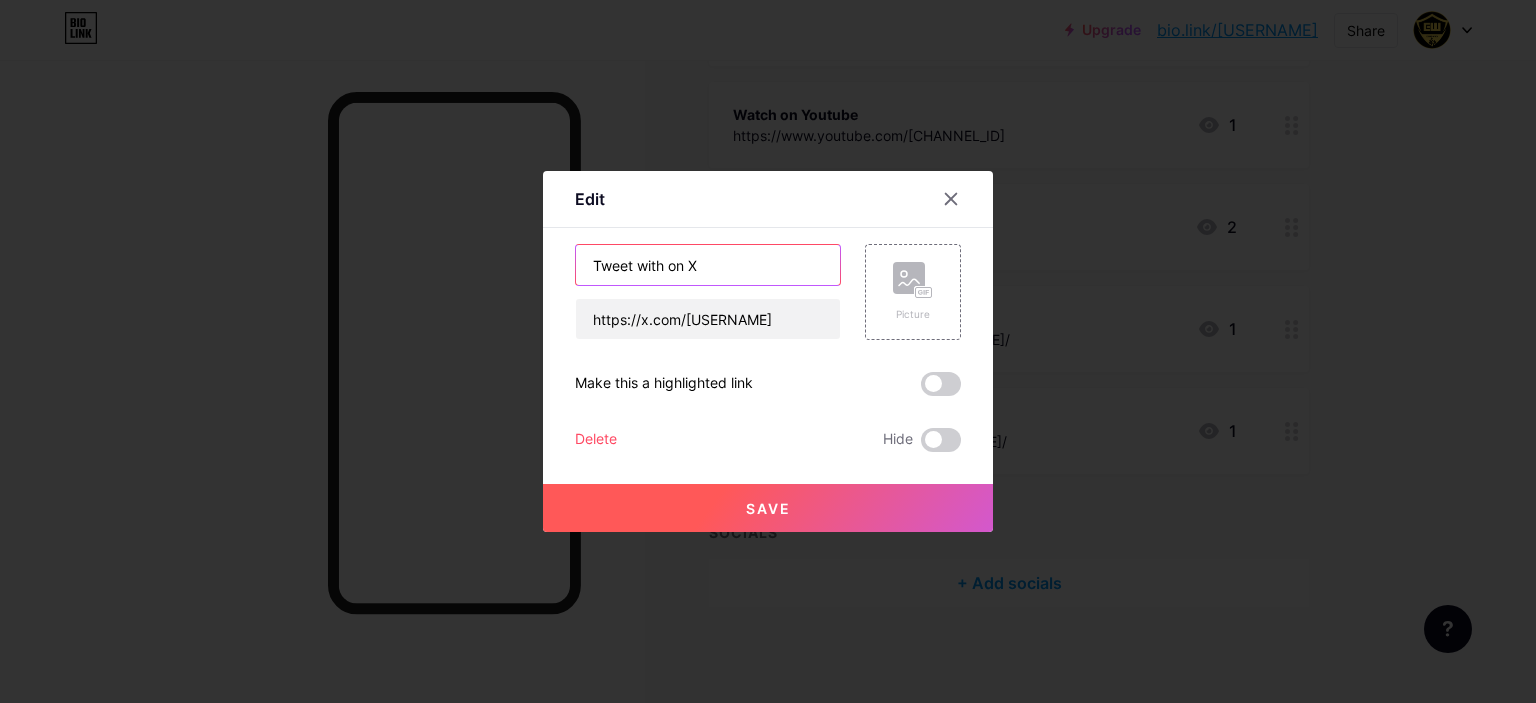 click on "Tweet with on X" at bounding box center (708, 265) 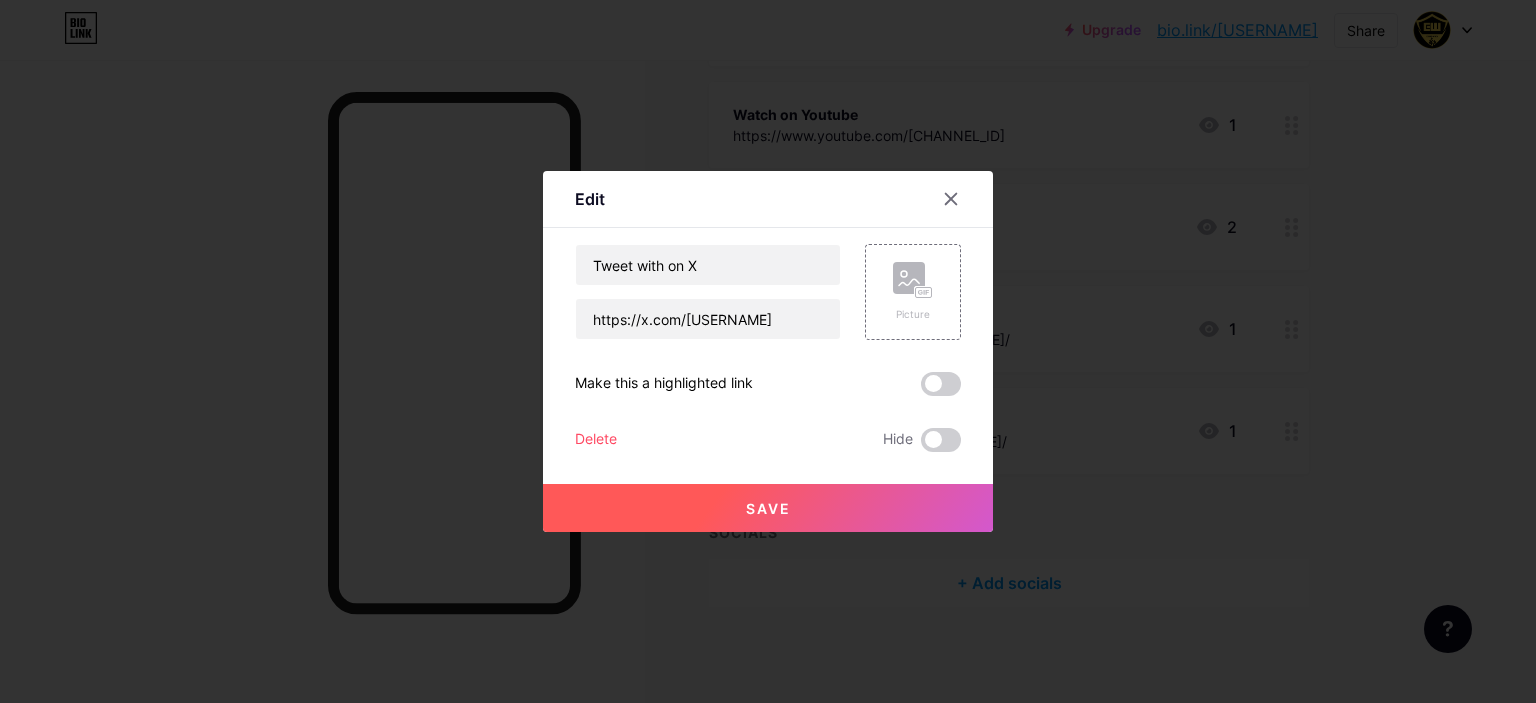 click on "Save" at bounding box center [768, 508] 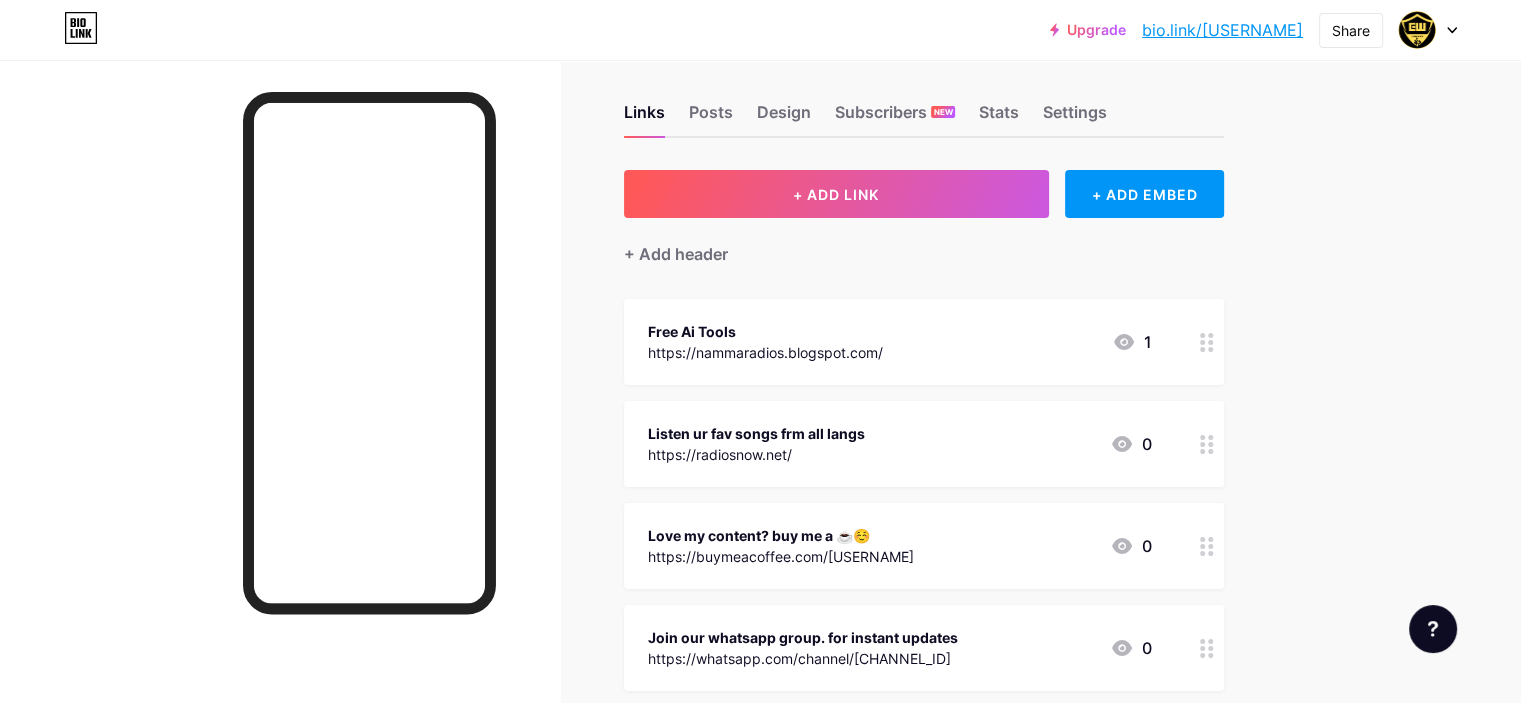 scroll, scrollTop: 0, scrollLeft: 0, axis: both 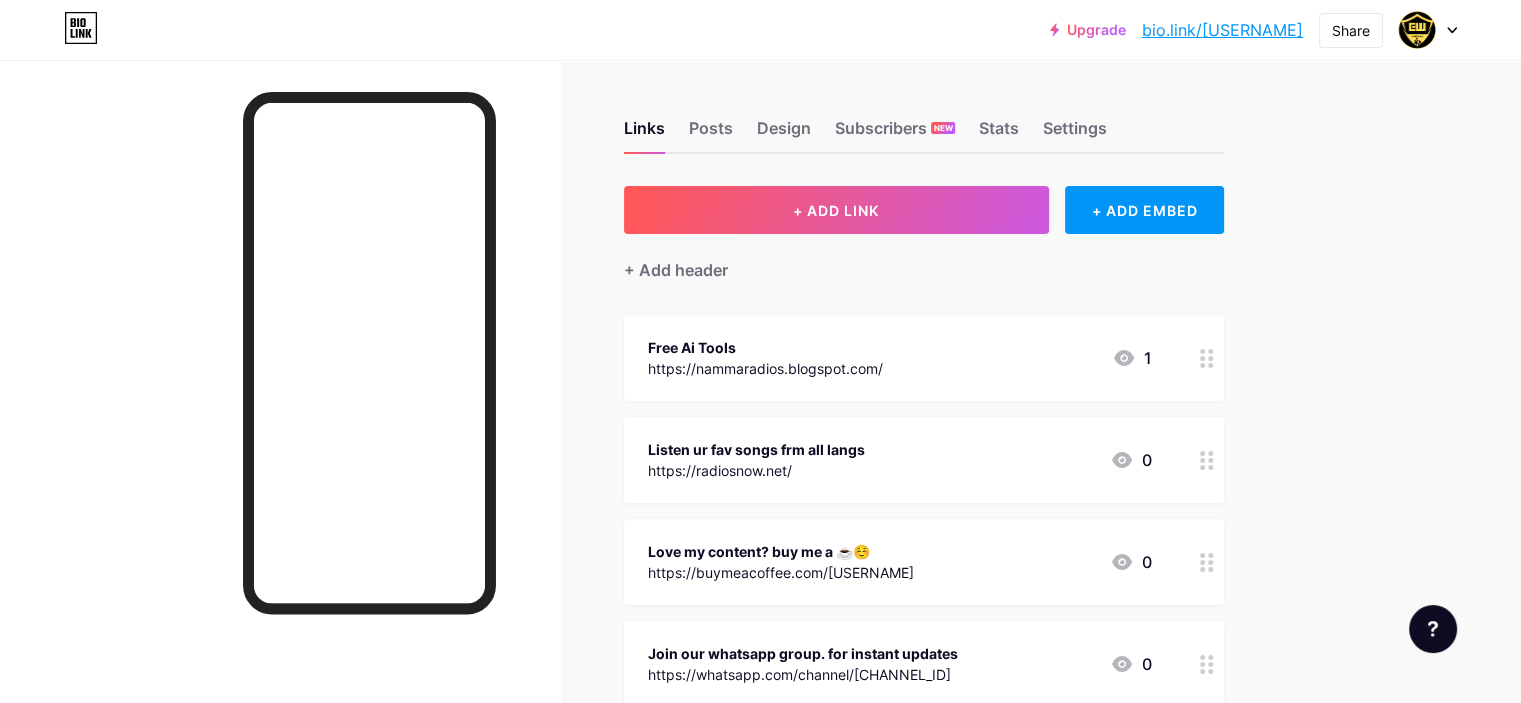 drag, startPoint x: 1306, startPoint y: 27, endPoint x: 1149, endPoint y: 28, distance: 157.00319 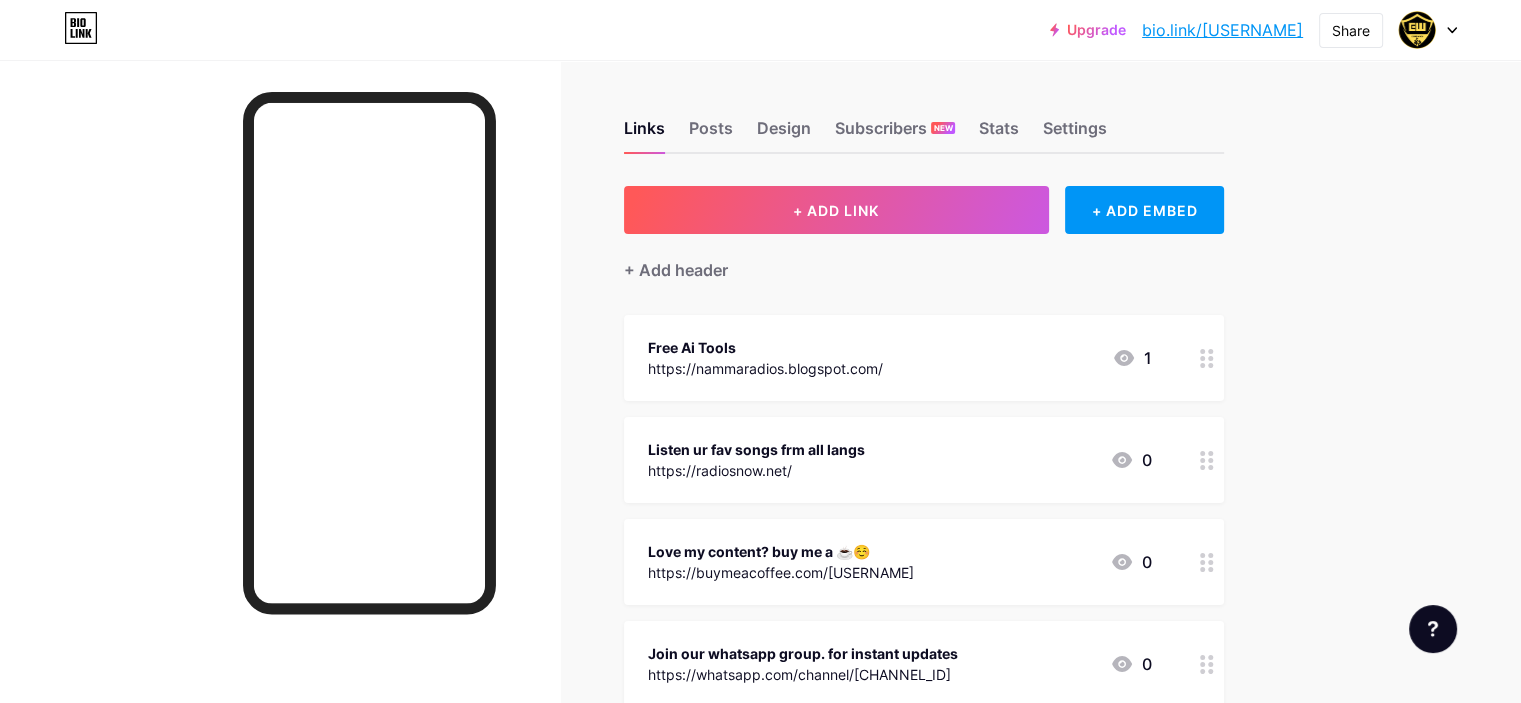 copy on "bio.link/[USERNAME]" 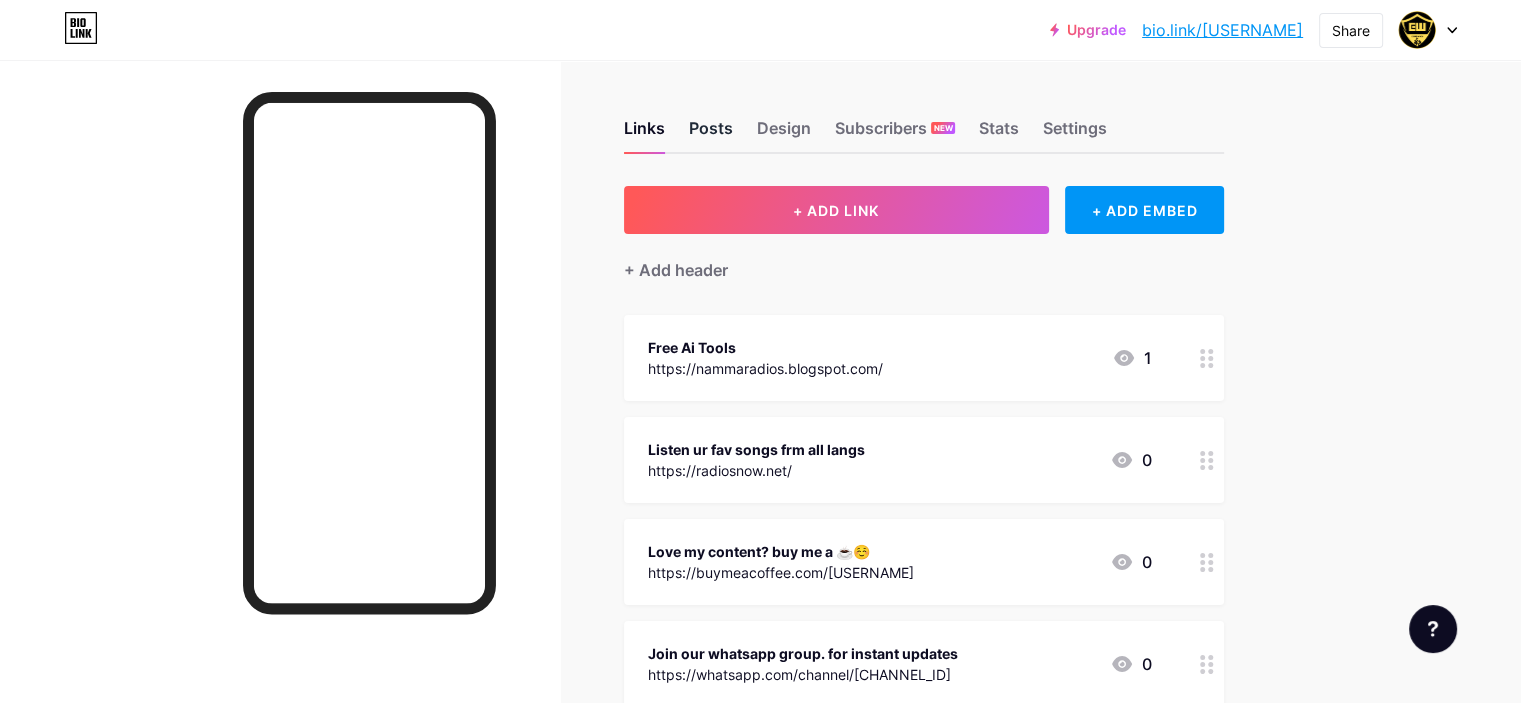 click on "Posts" at bounding box center (711, 134) 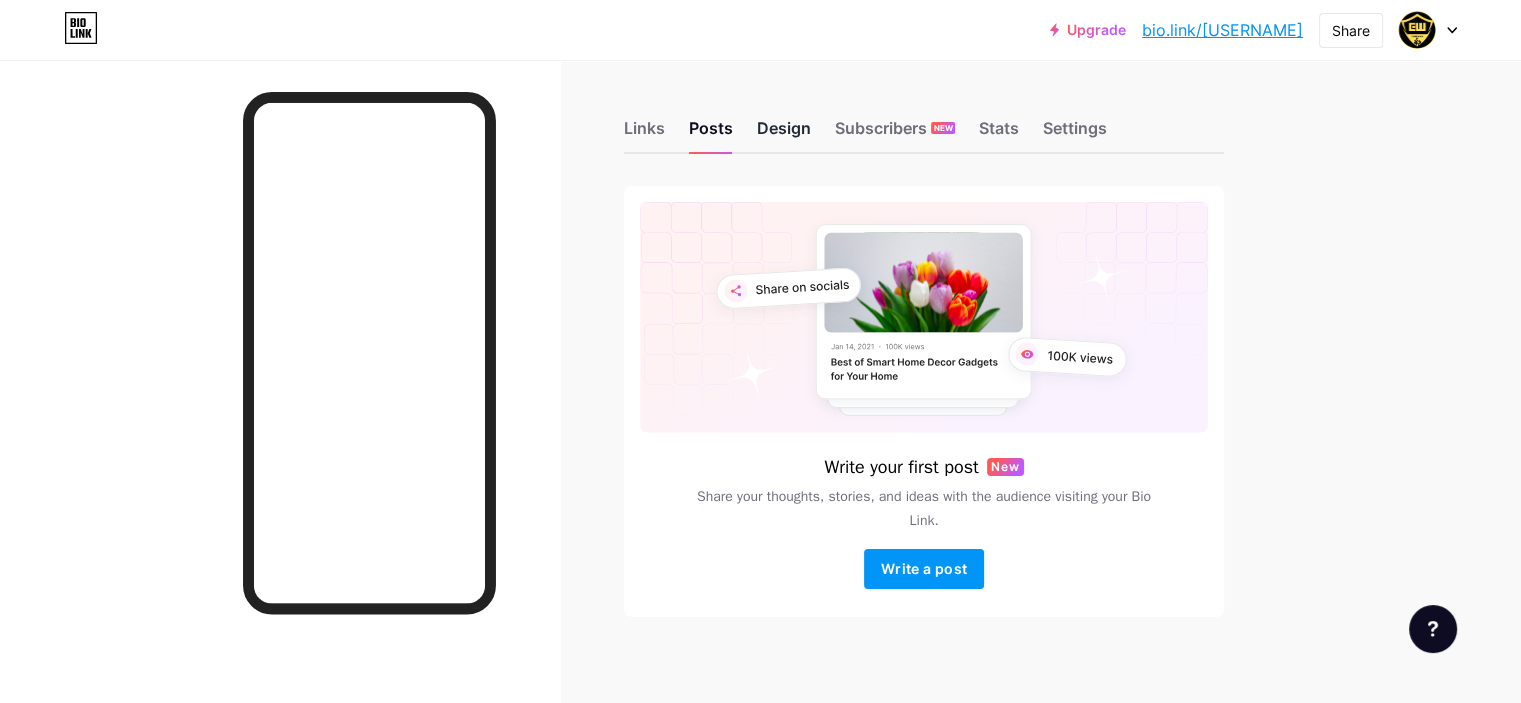 click on "Design" at bounding box center (784, 134) 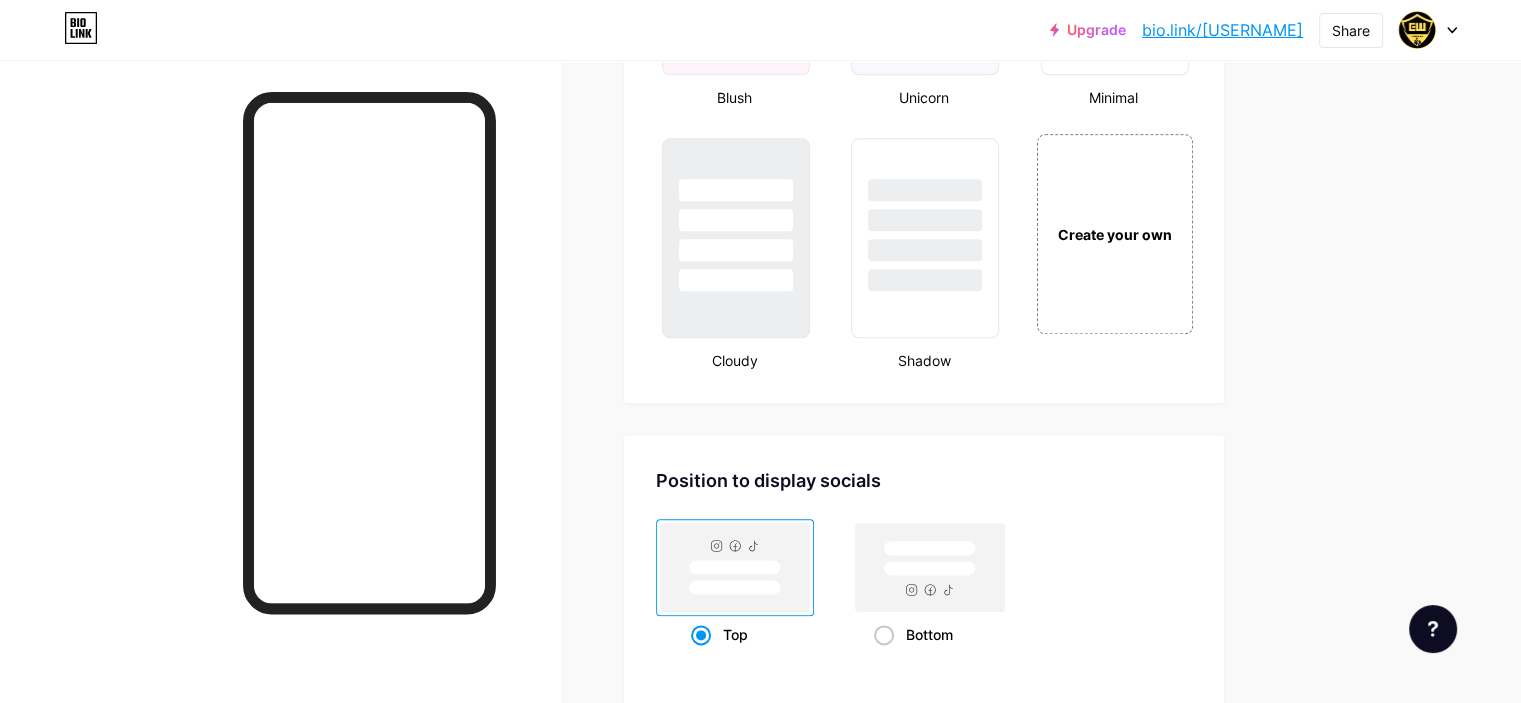 scroll, scrollTop: 2400, scrollLeft: 0, axis: vertical 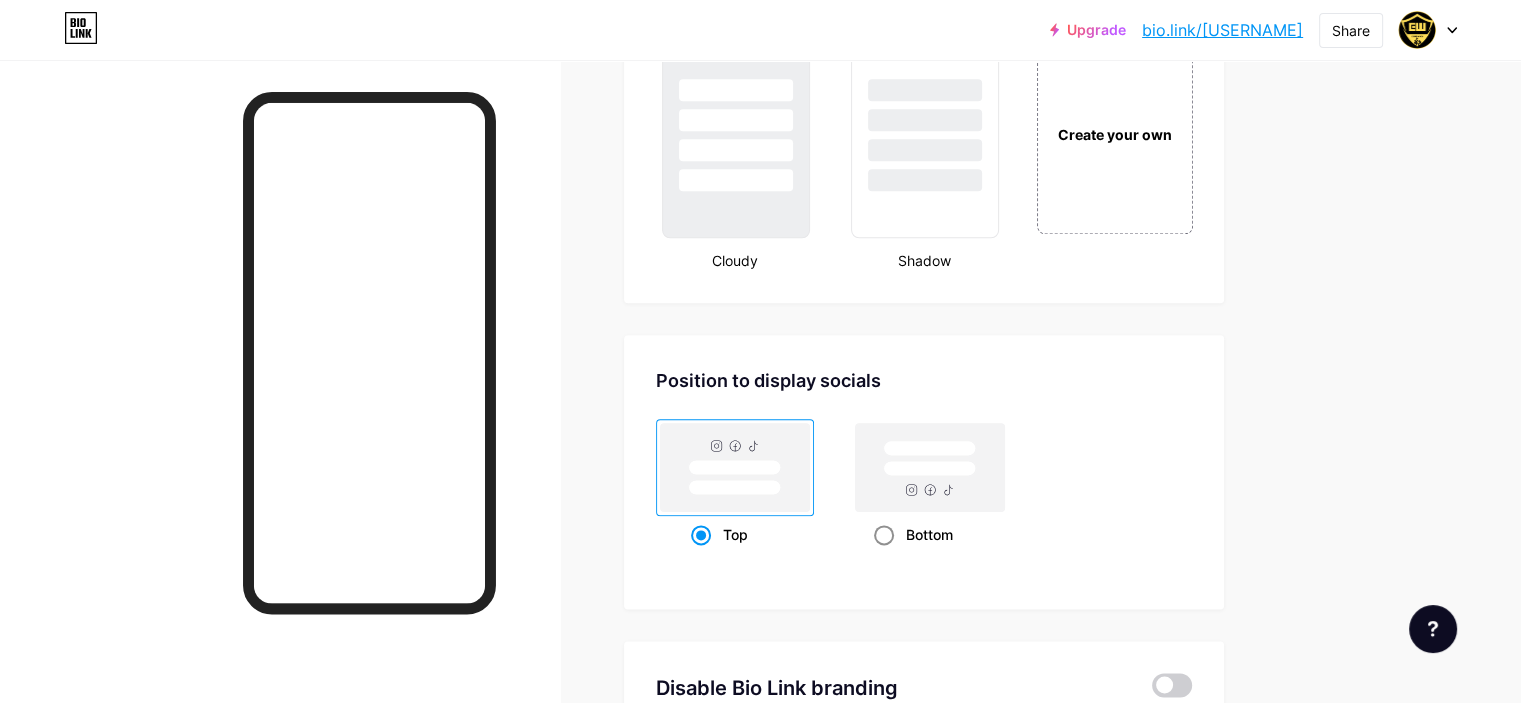 click at bounding box center (884, 535) 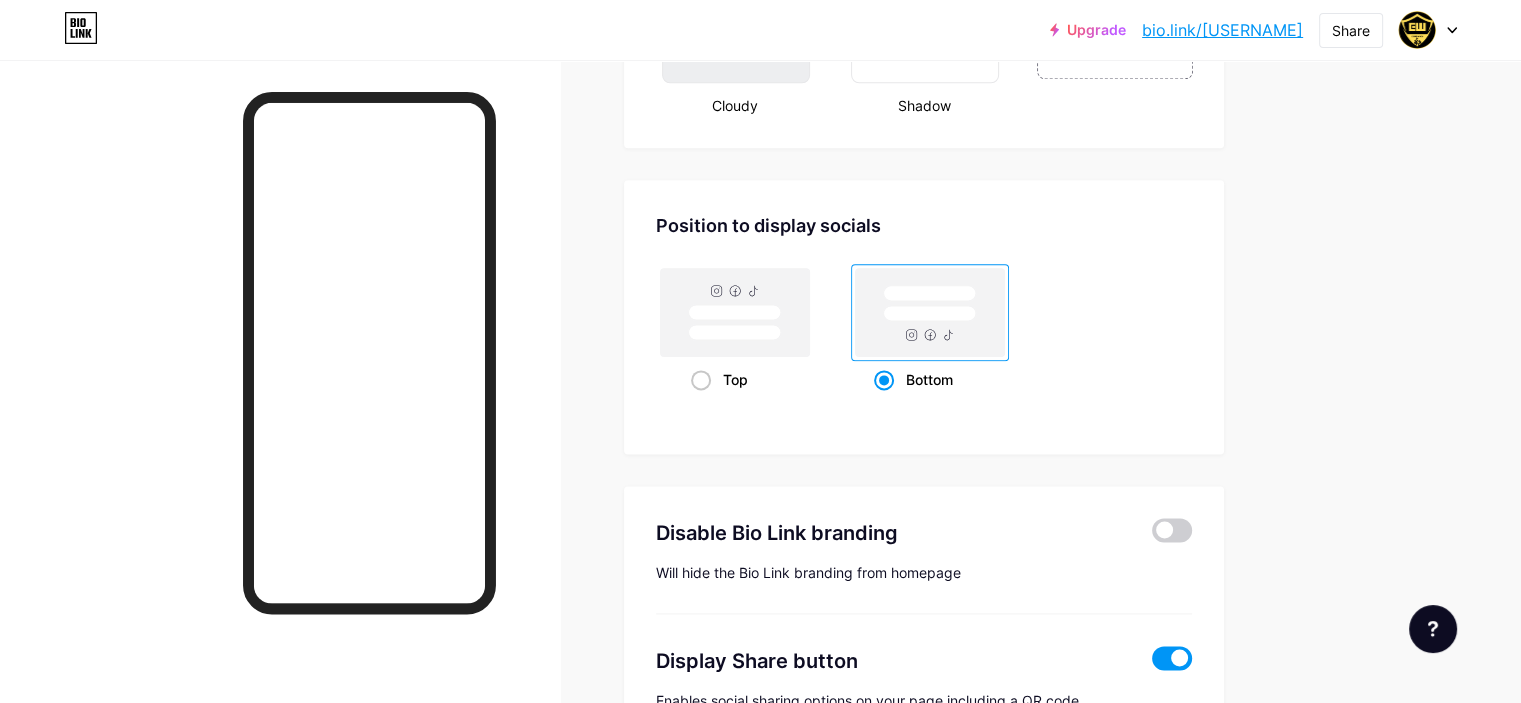 scroll, scrollTop: 2686, scrollLeft: 0, axis: vertical 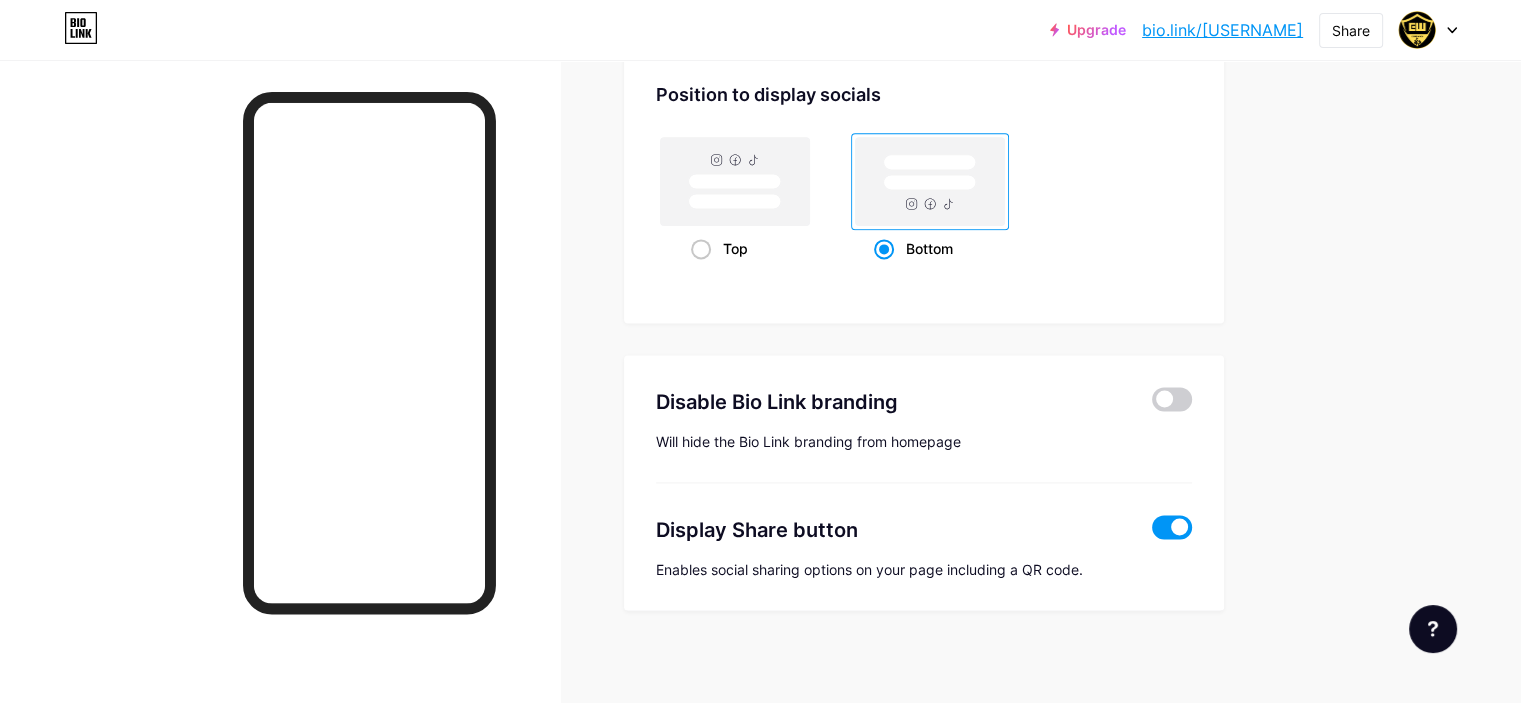 click 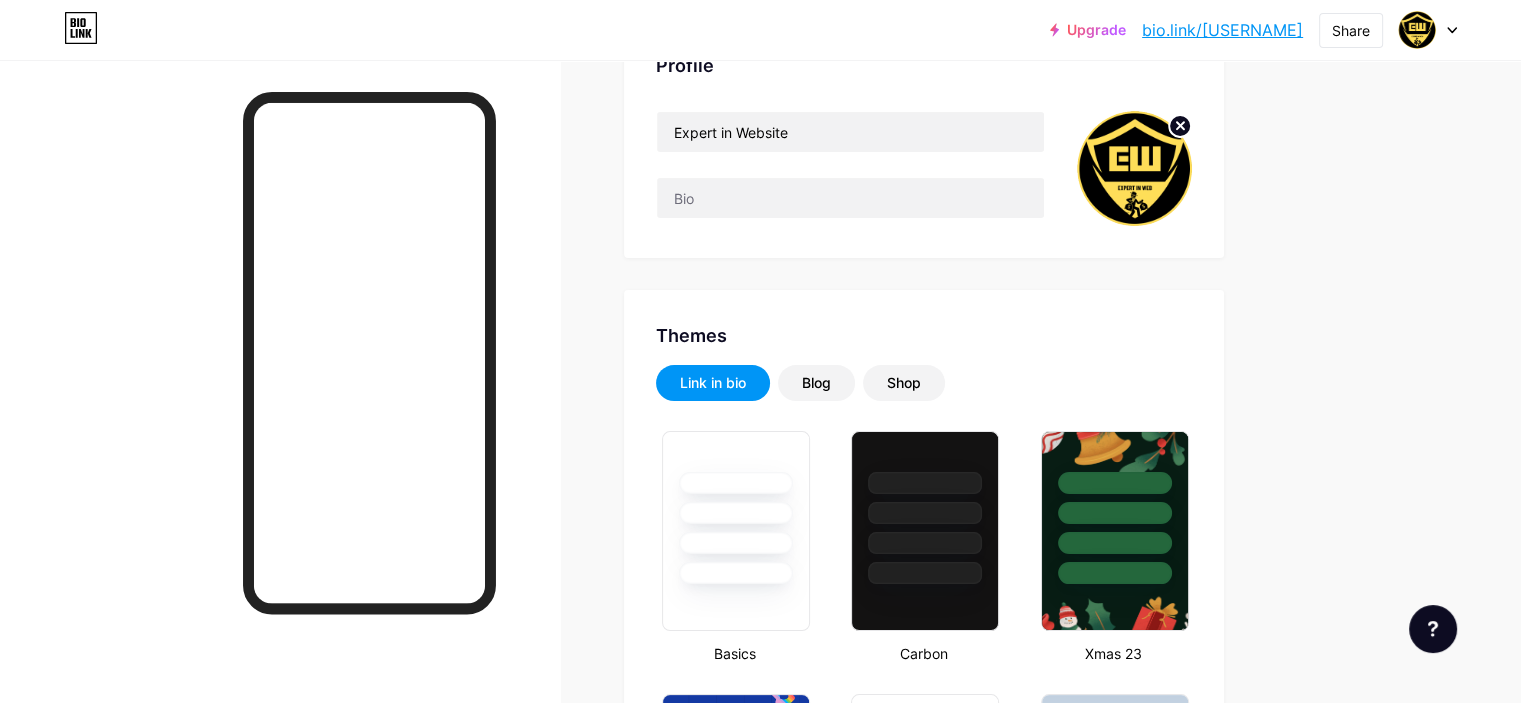 scroll, scrollTop: 0, scrollLeft: 0, axis: both 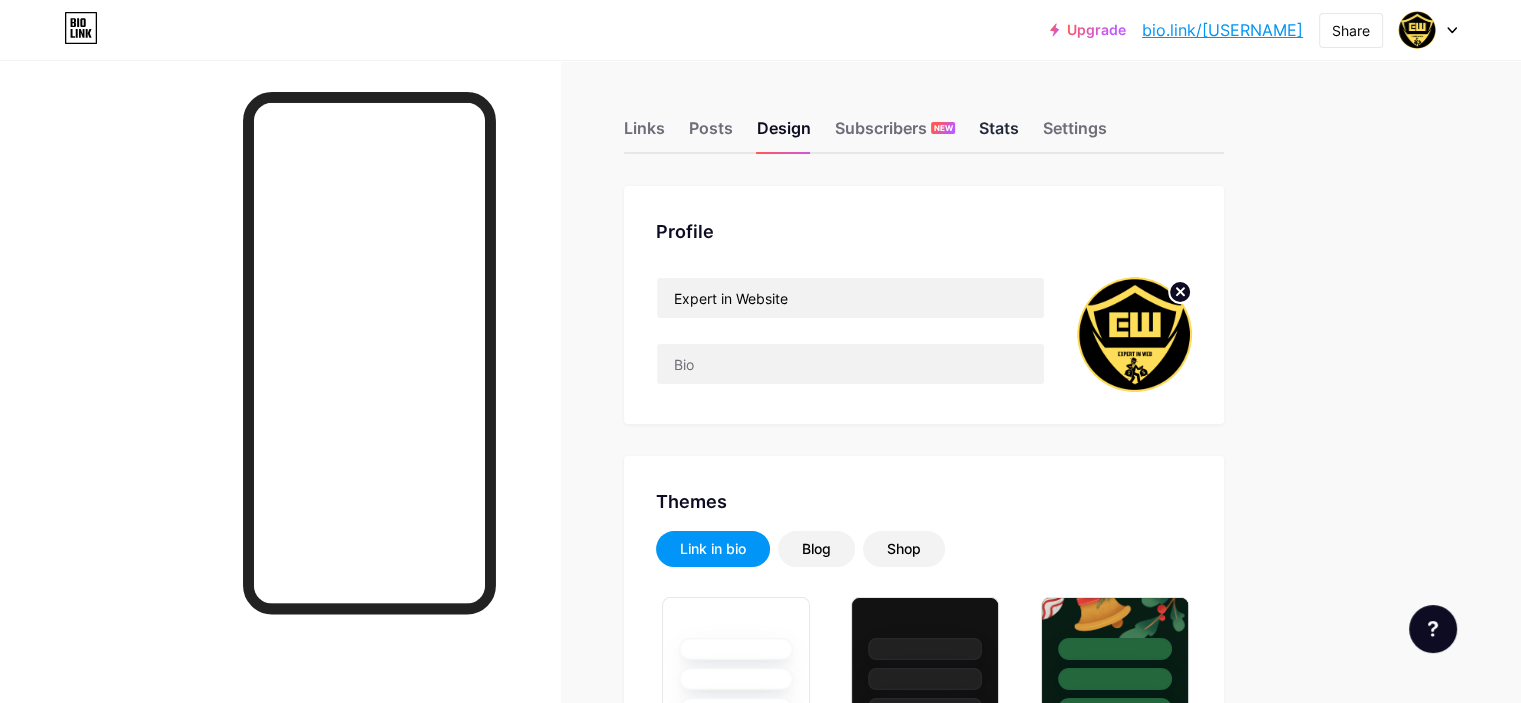click on "Stats" at bounding box center [999, 134] 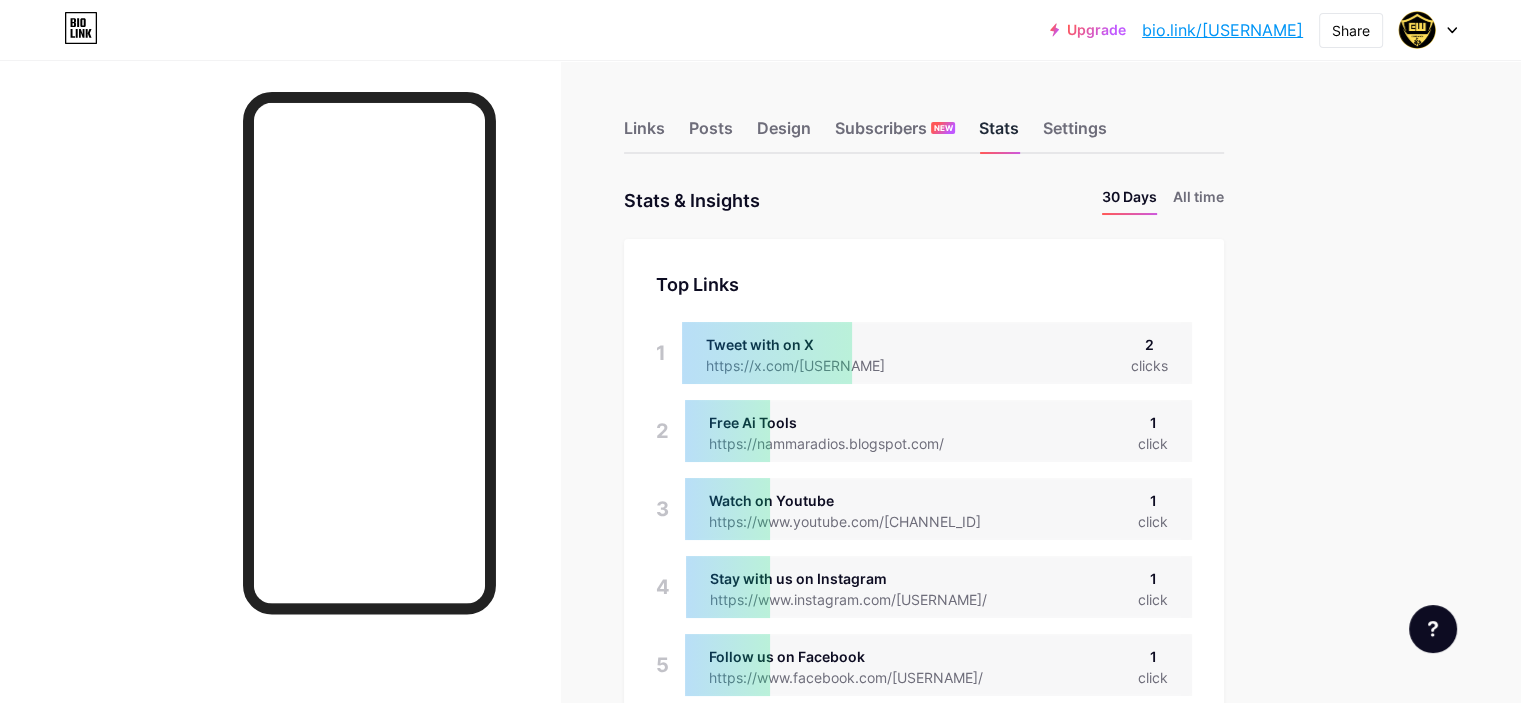 scroll, scrollTop: 999296, scrollLeft: 998479, axis: both 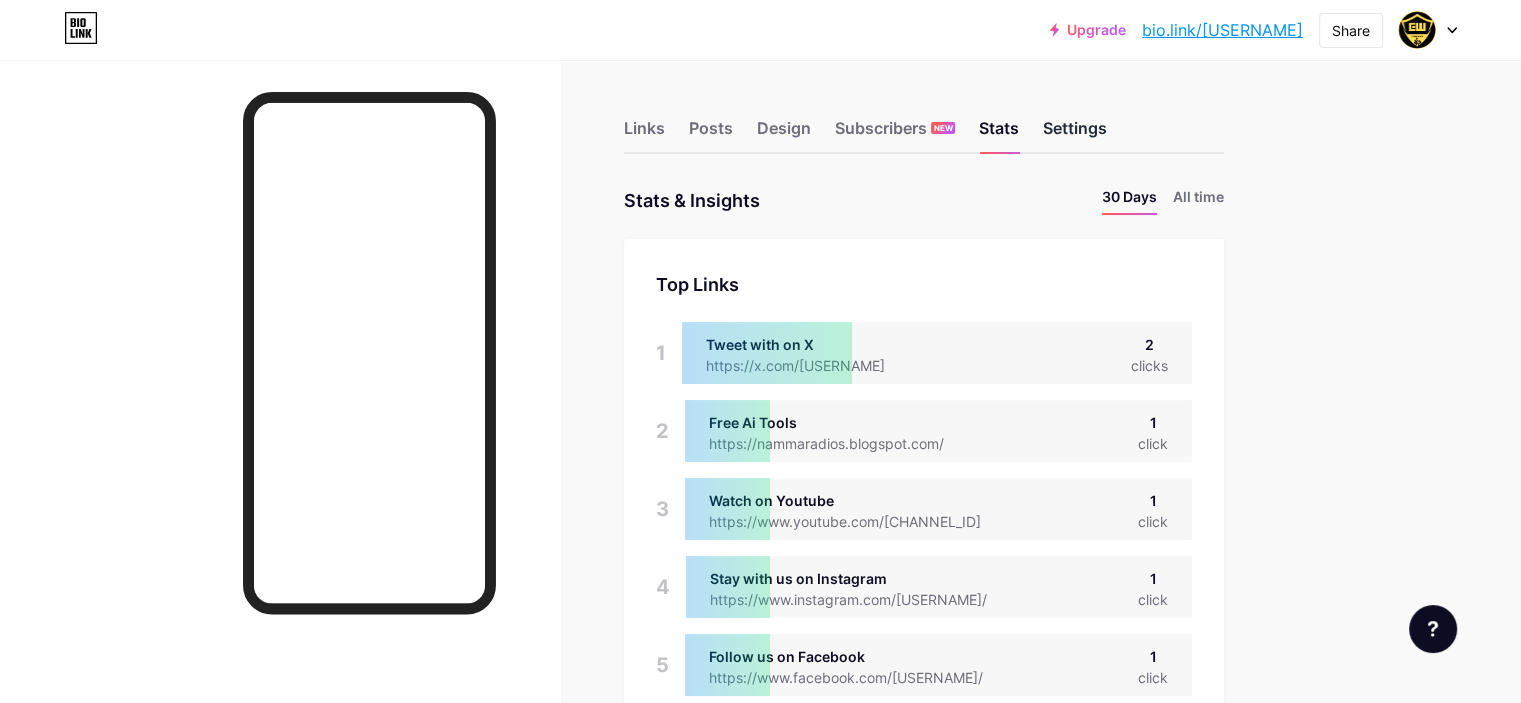 click on "Settings" at bounding box center [1075, 134] 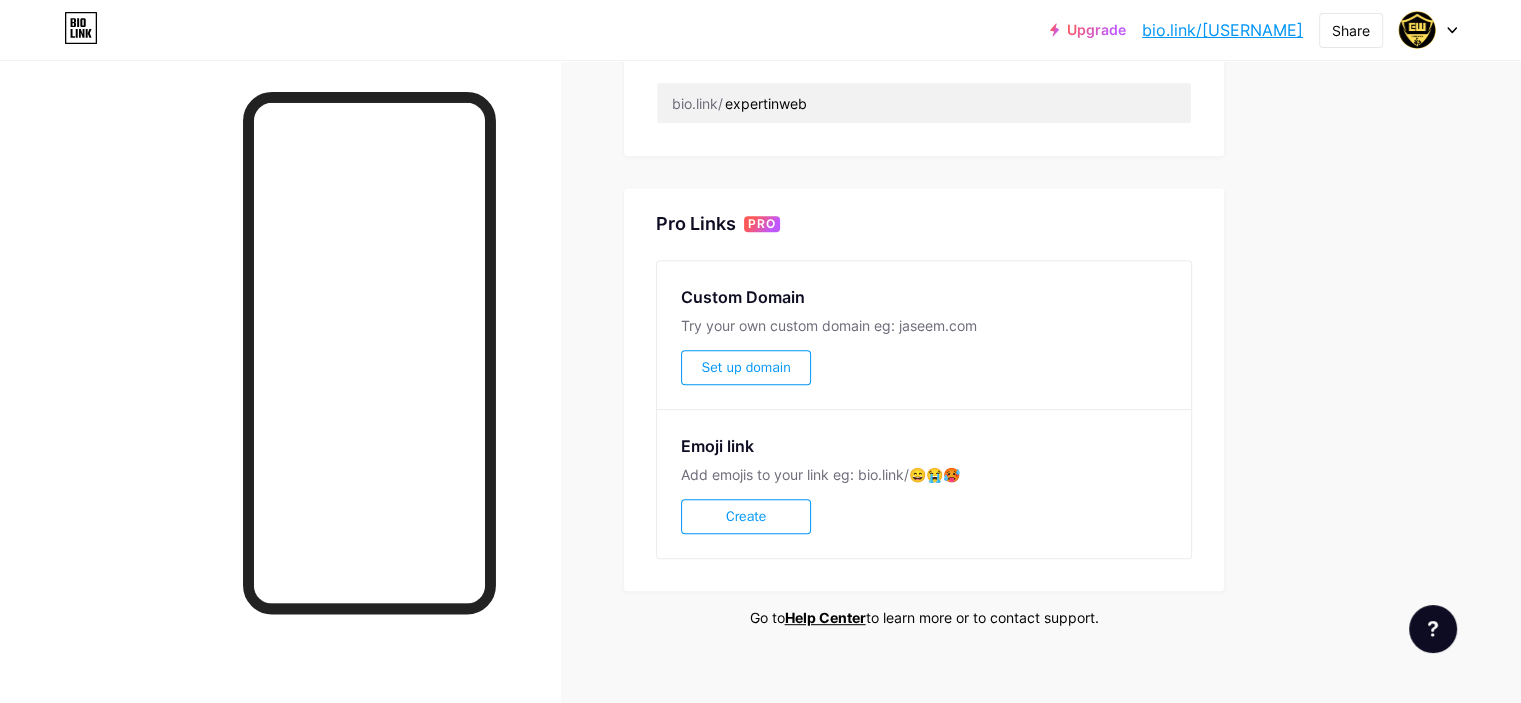 scroll, scrollTop: 858, scrollLeft: 0, axis: vertical 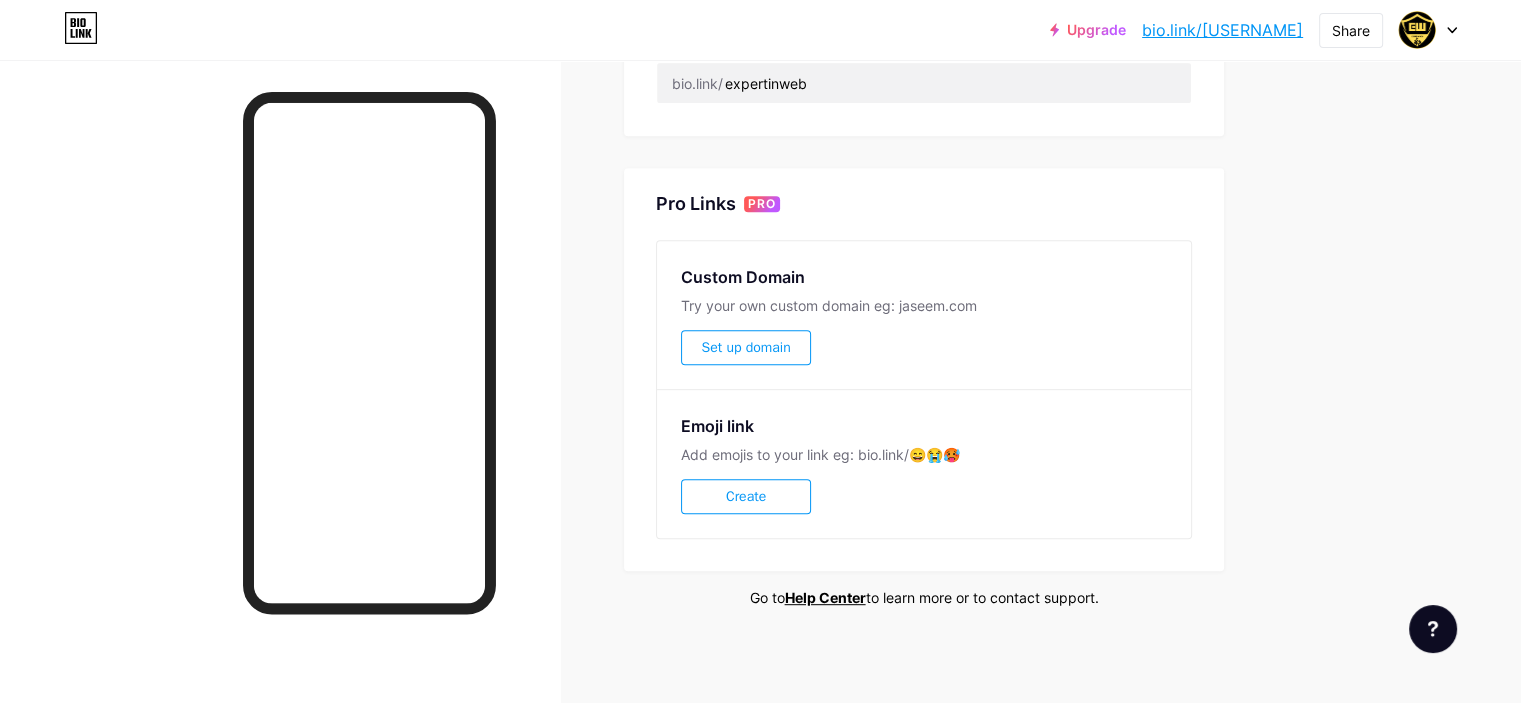 click at bounding box center [1428, 30] 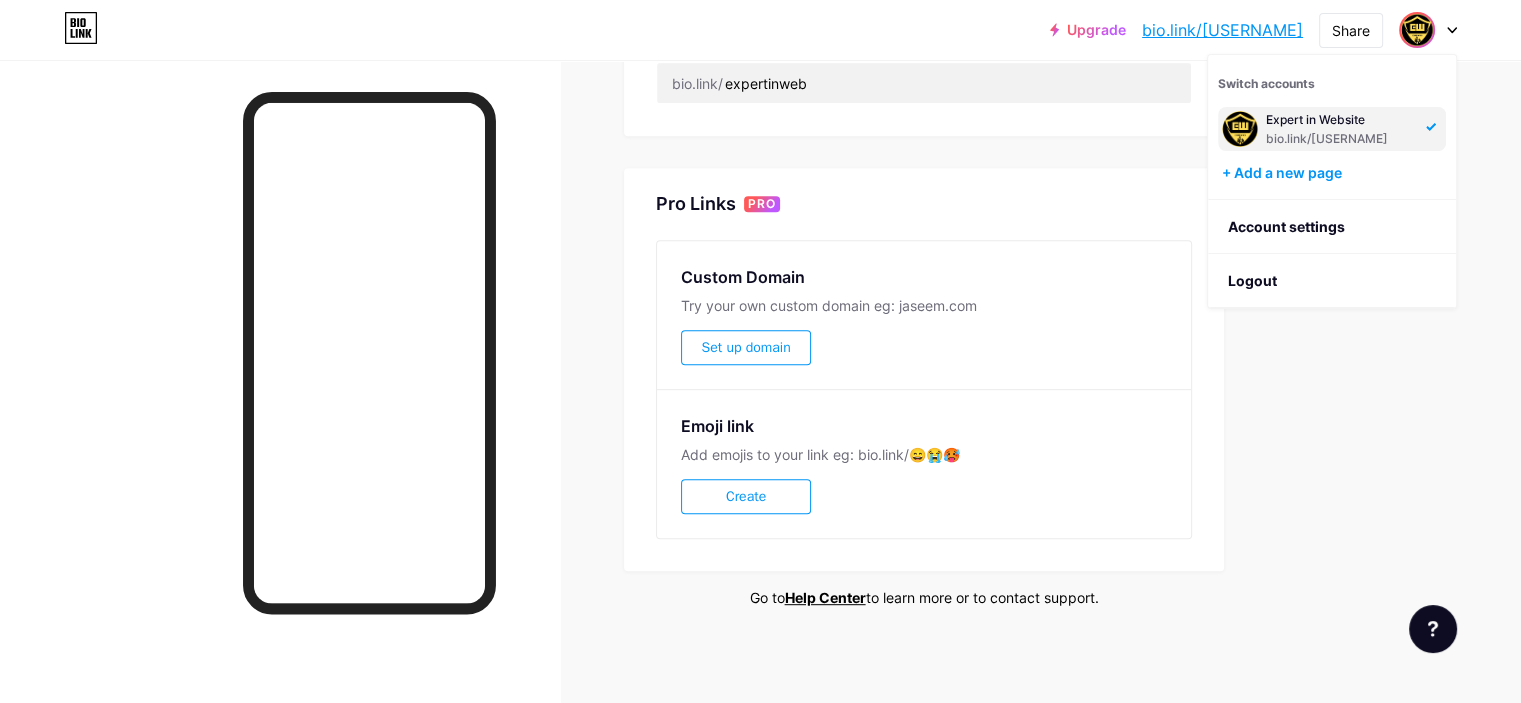 click on "Links
Posts
Design
Subscribers
NEW
Stats
Settings     Preferred link   This is an aesthetic choice. Both links are usable.
bio.link/[USERNAME]       [USERNAME].bio.link
NSFW warning       Show a warning before displaying your page.     SEO   Choose the title and description to appear on search engines and social posts.           Google Analytics       My username   bio.link/   [USERNAME]           Pro Links   PRO   Custom Domain   Try your own custom domain eg: jaseem.com   Set
up domain             Emoji link   Add emojis to your link eg: bio.link/😄😭🥵   Create
Go to  Help Center  to learn more or to contact support.   Changes saved           Feature requests             Help center         Contact support" at bounding box center (654, -45) 